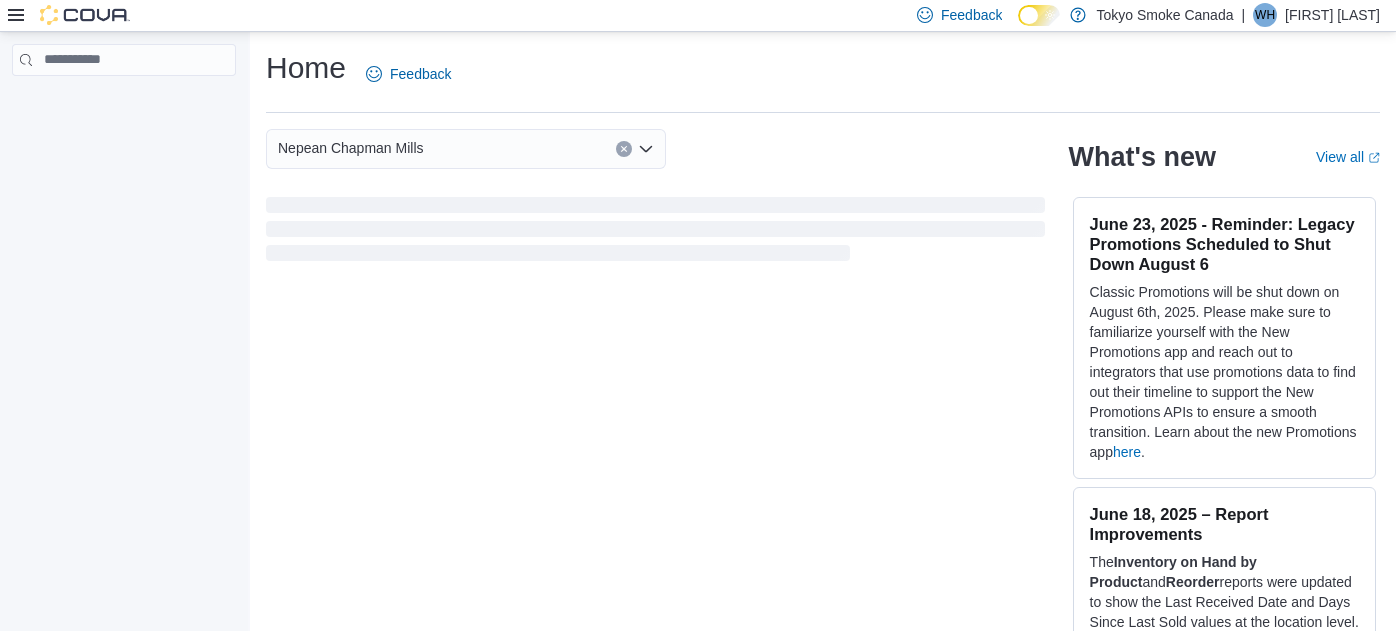 scroll, scrollTop: 0, scrollLeft: 0, axis: both 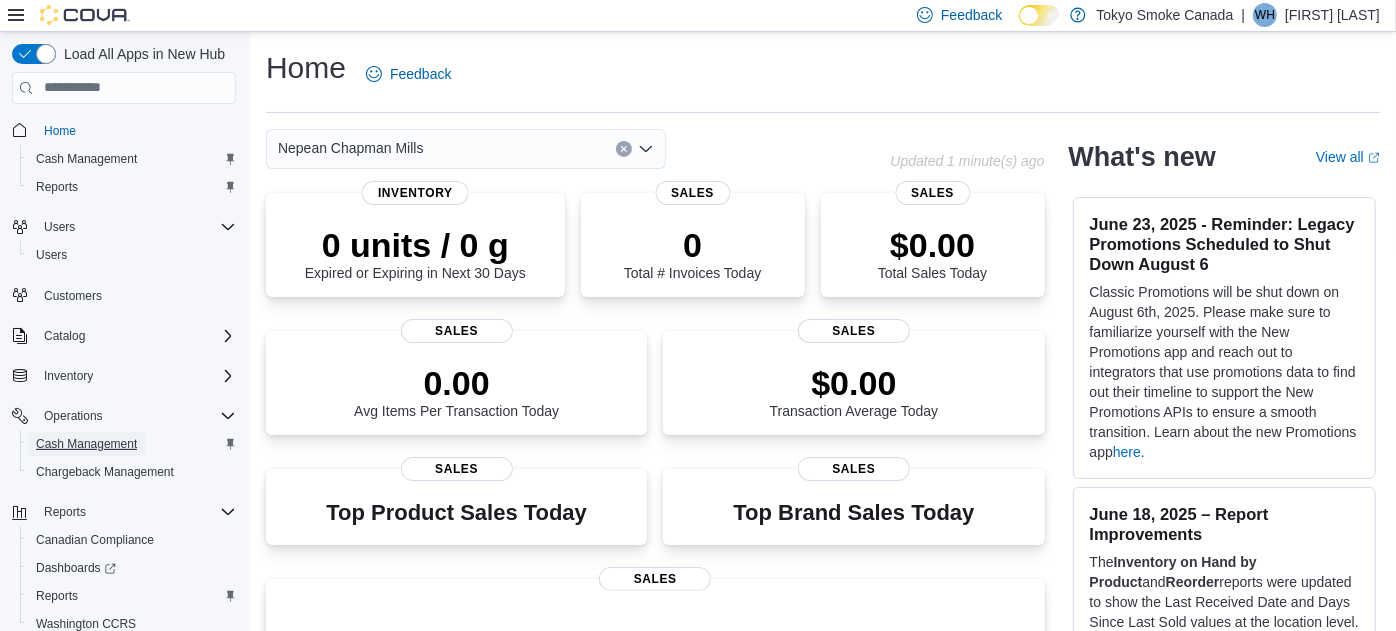click on "Cash Management" at bounding box center (86, 444) 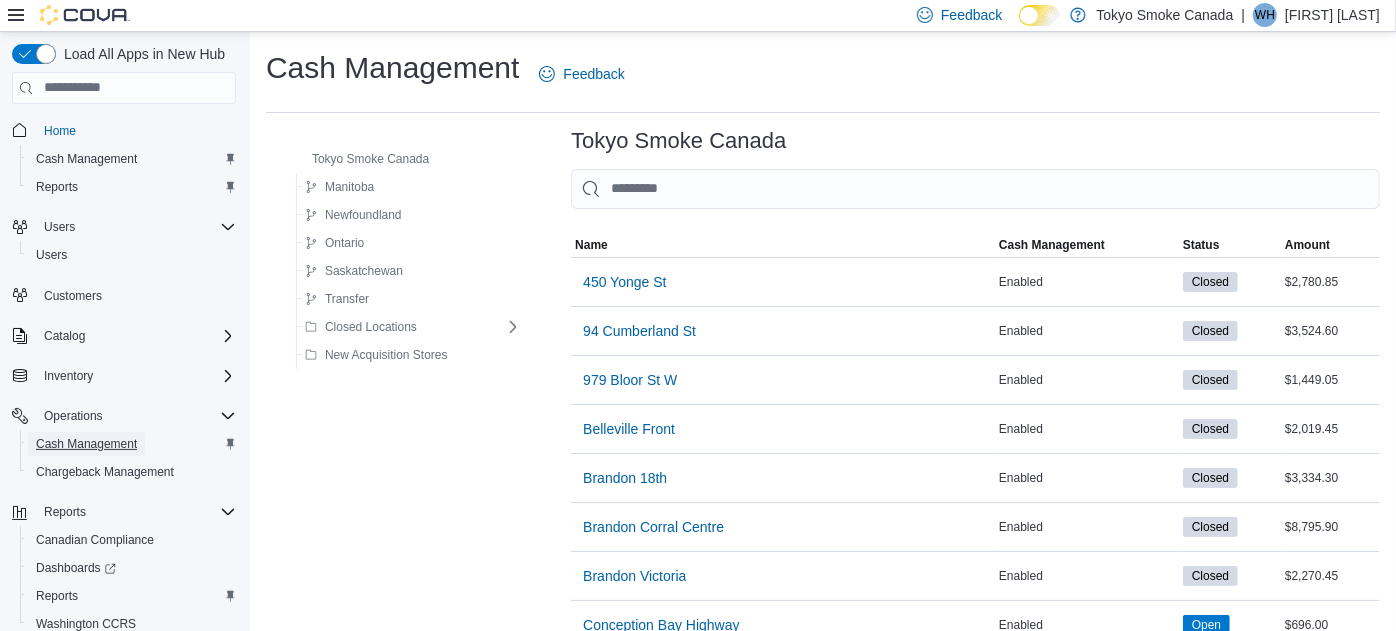 scroll, scrollTop: 551, scrollLeft: 0, axis: vertical 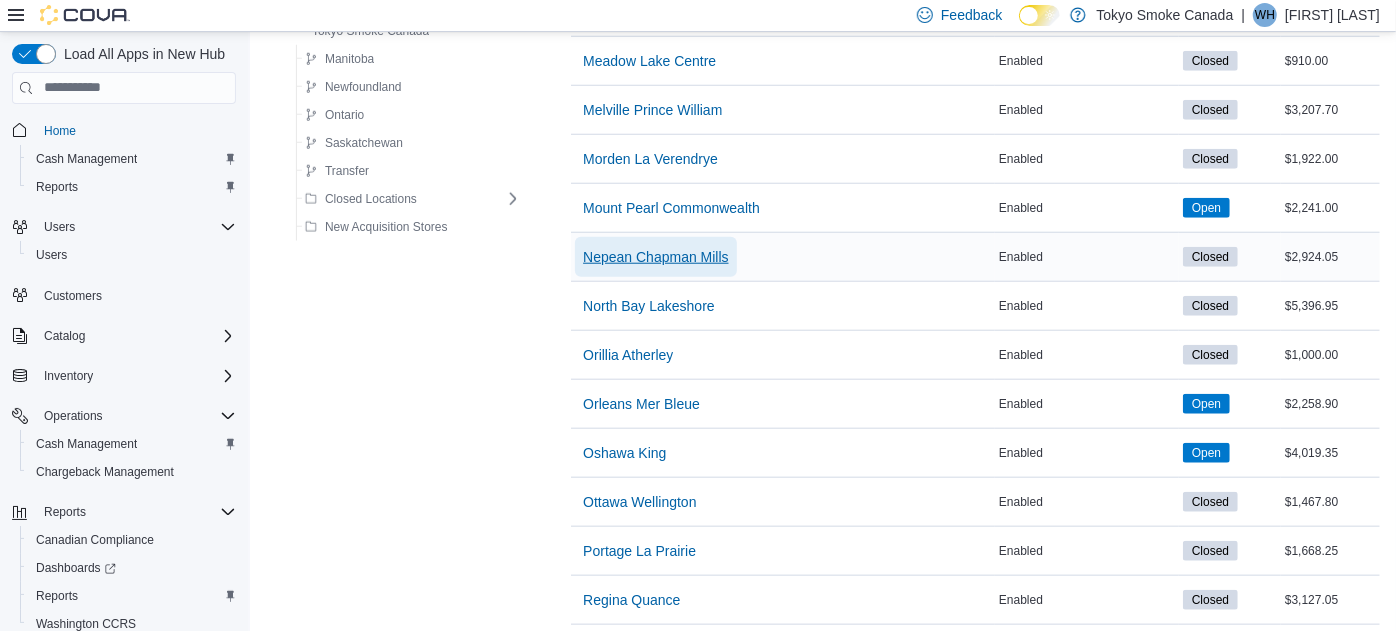 click on "Nepean Chapman Mills" at bounding box center (656, 257) 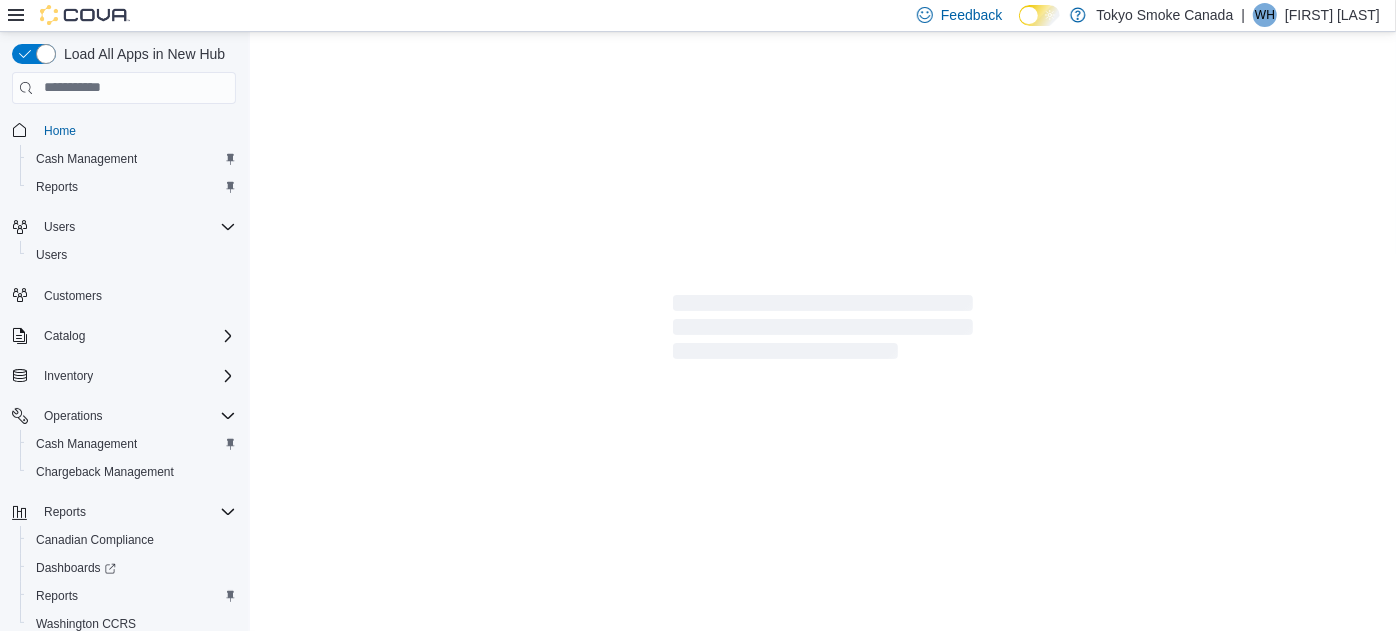 scroll, scrollTop: 0, scrollLeft: 0, axis: both 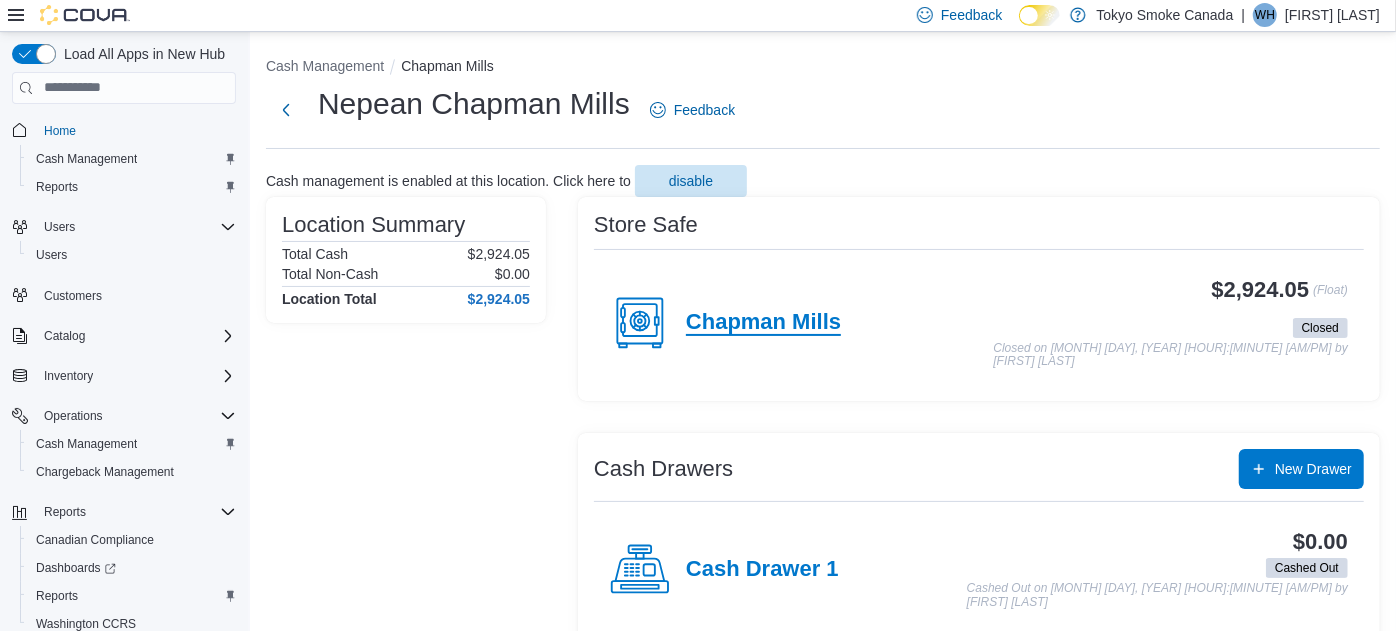 click on "Chapman Mills" at bounding box center [763, 323] 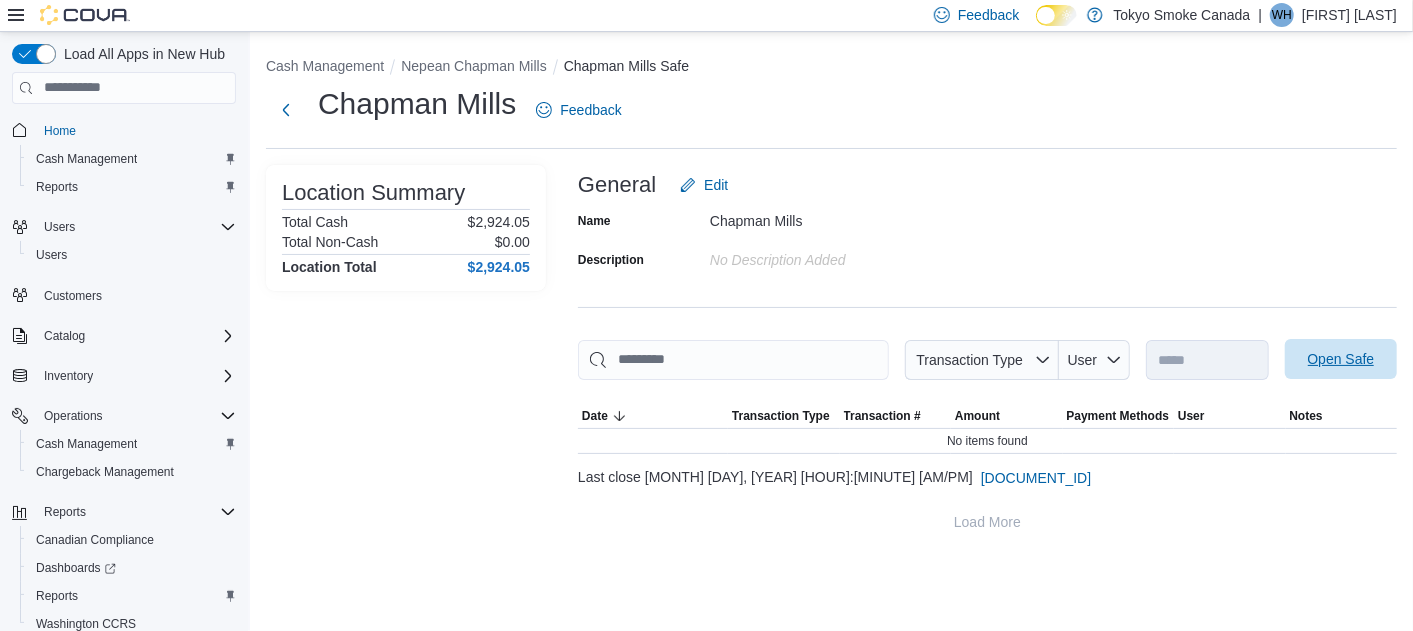 click on "Open Safe" at bounding box center [1341, 359] 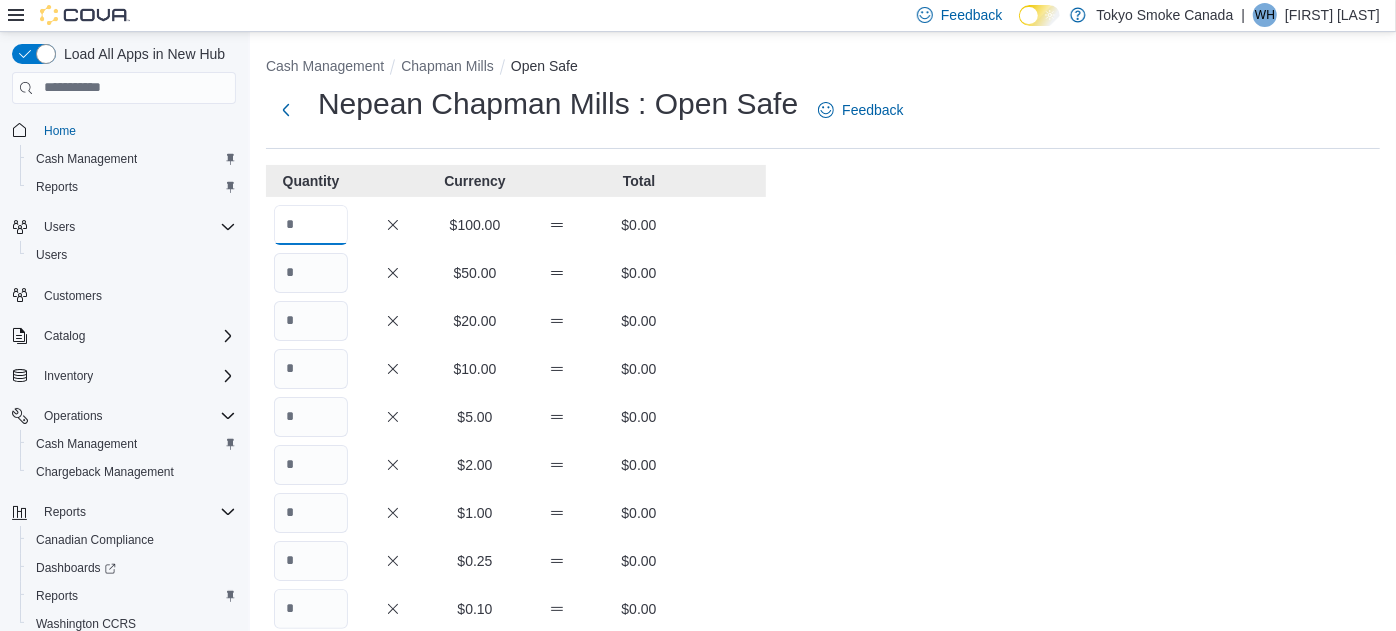 click at bounding box center [311, 225] 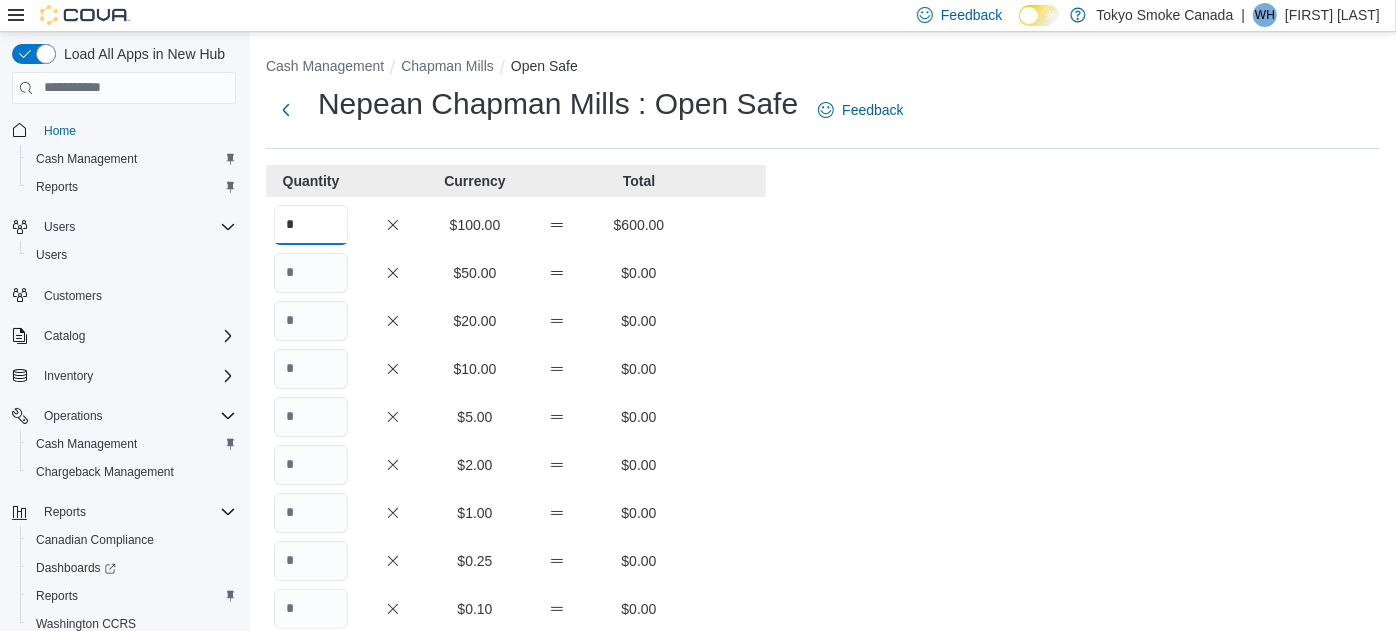 type on "*" 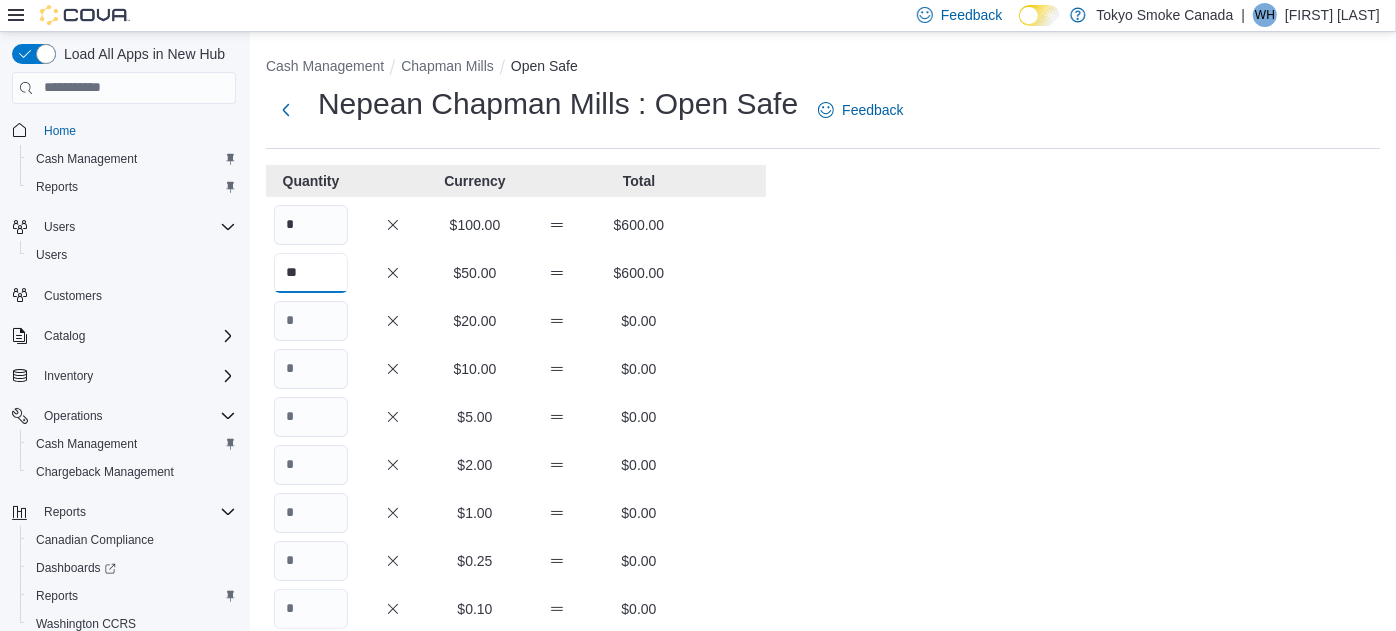 type on "**" 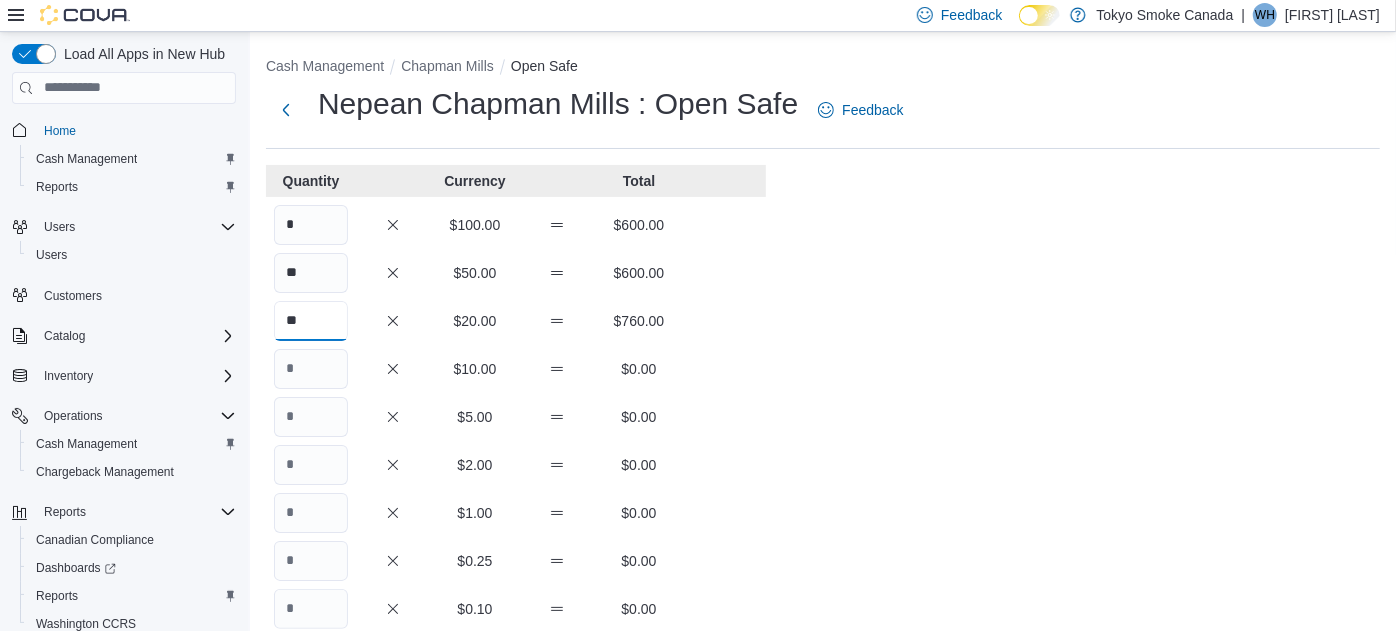type on "**" 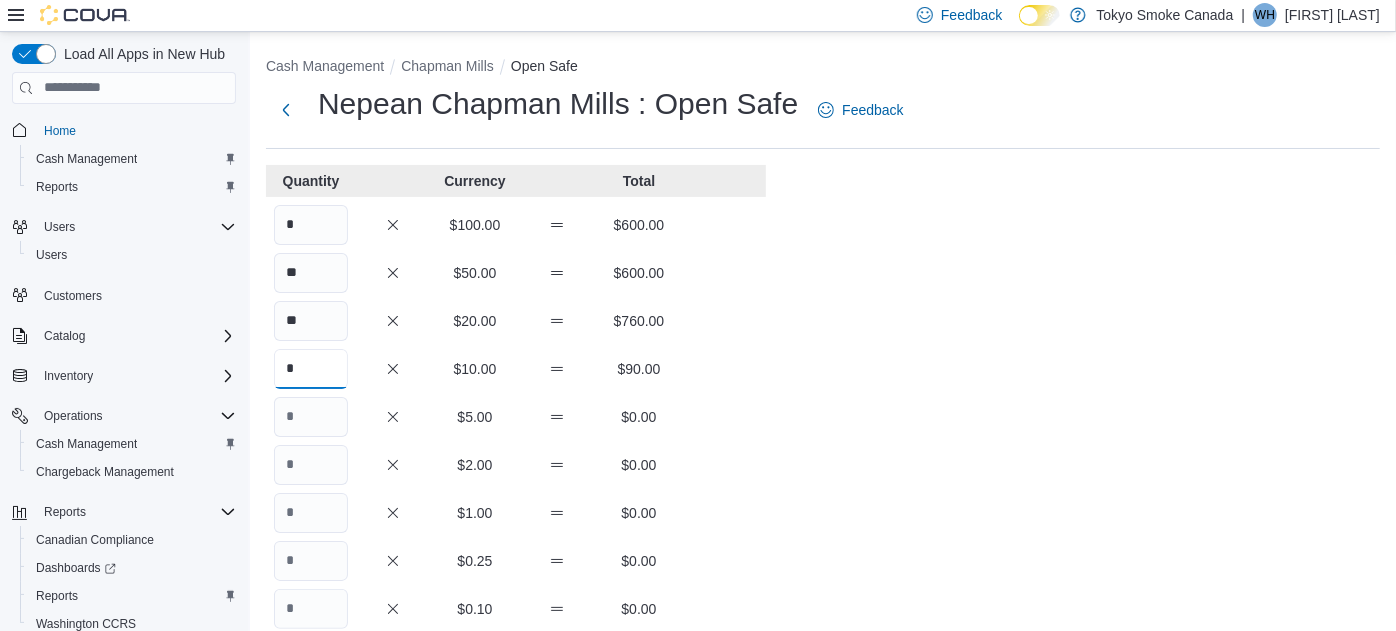 type on "*" 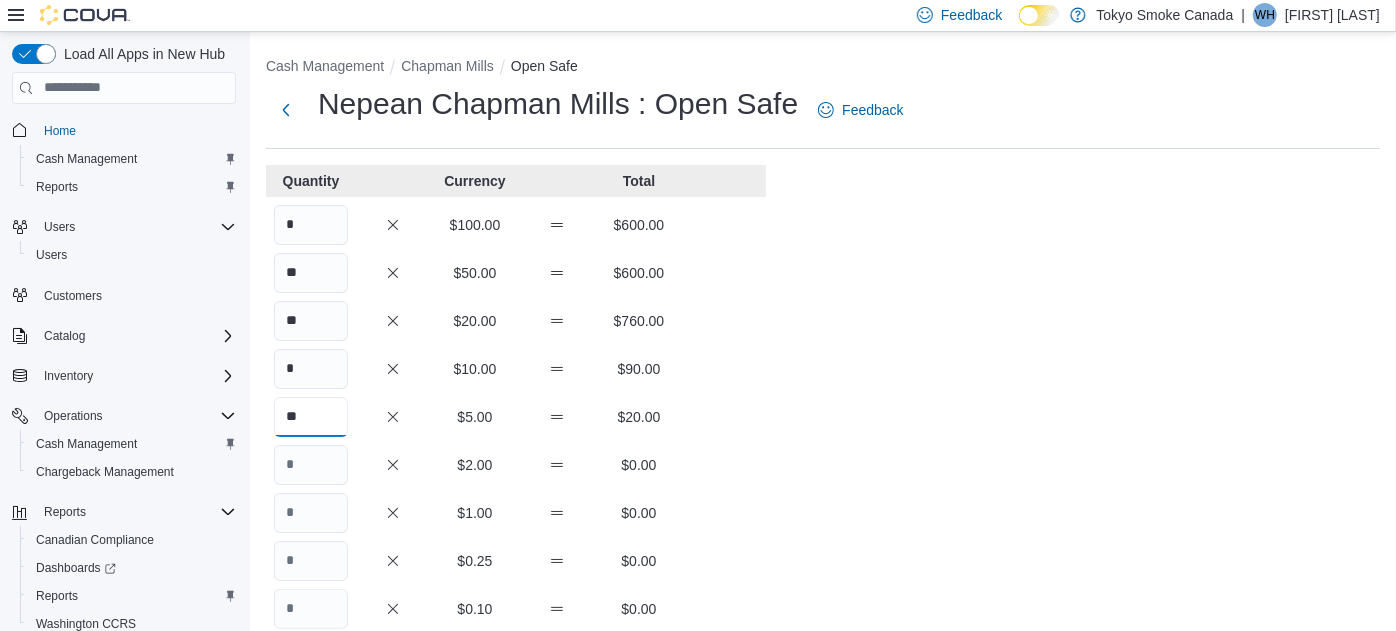 type on "**" 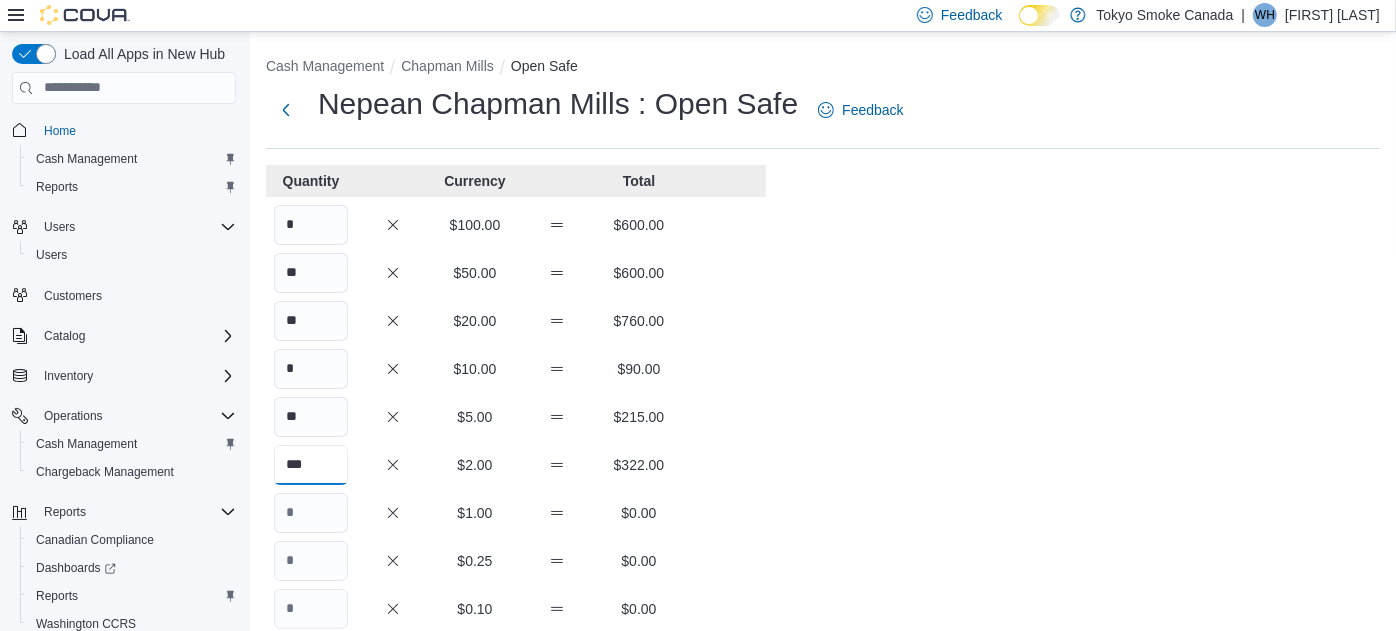 type on "***" 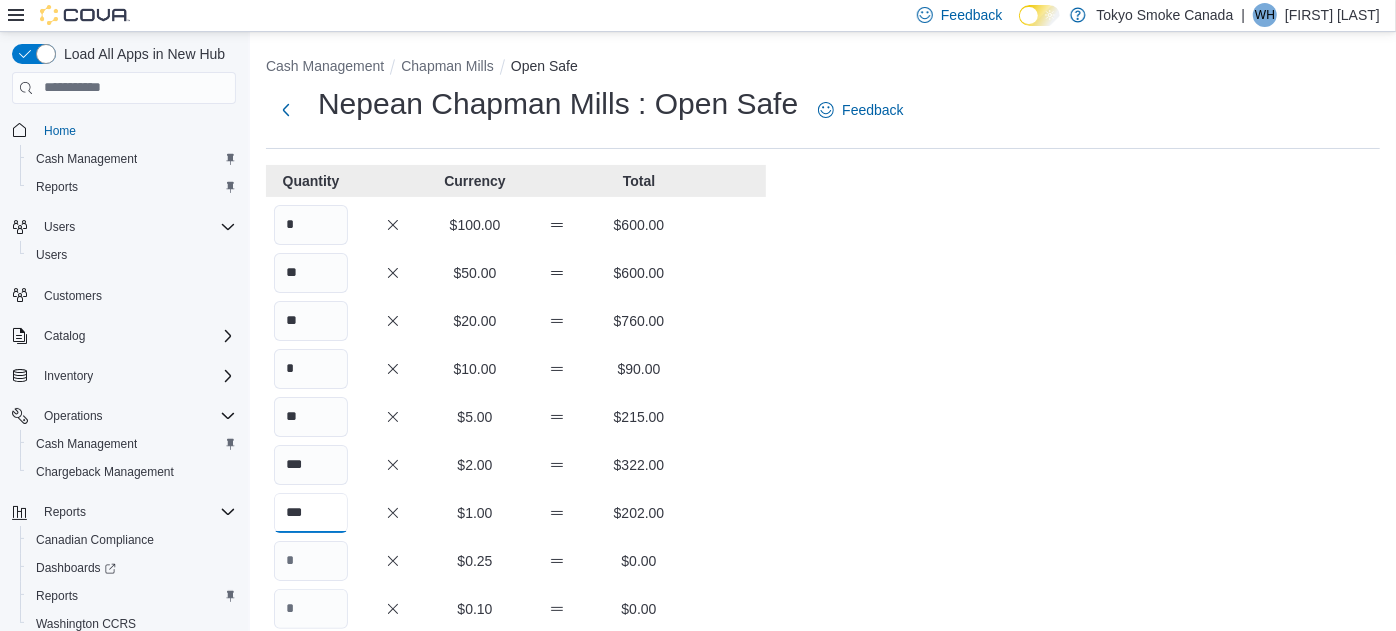 type on "***" 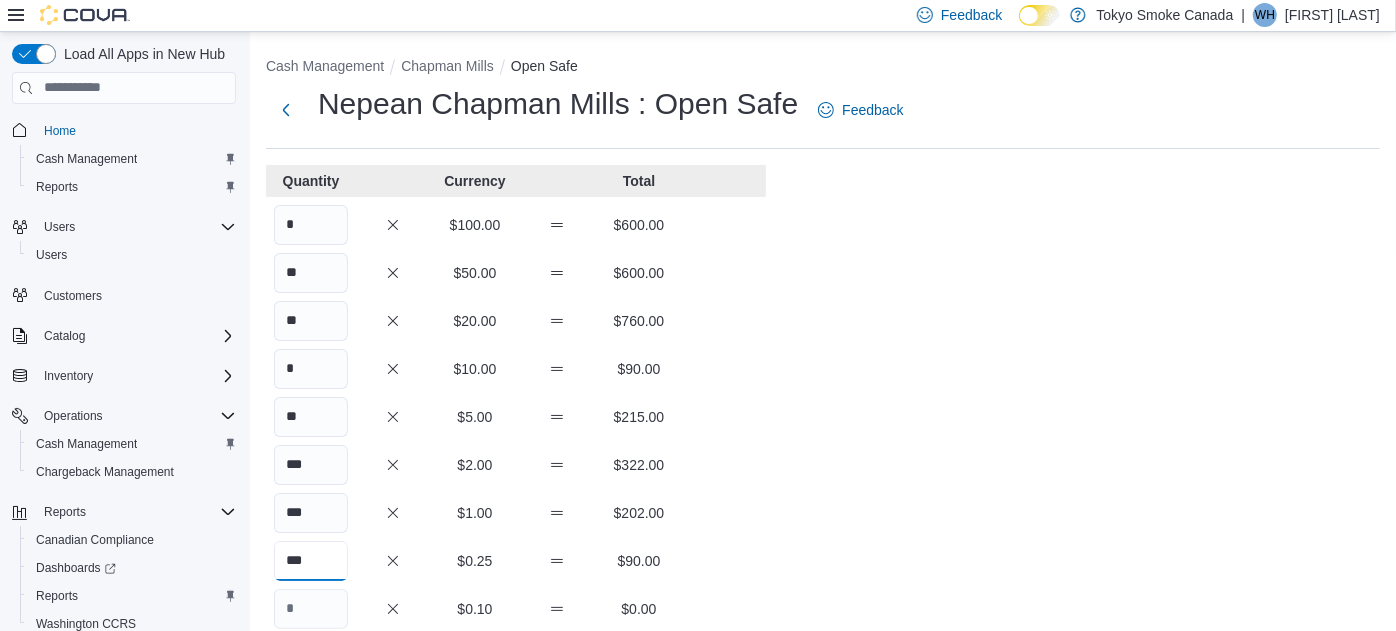 type on "***" 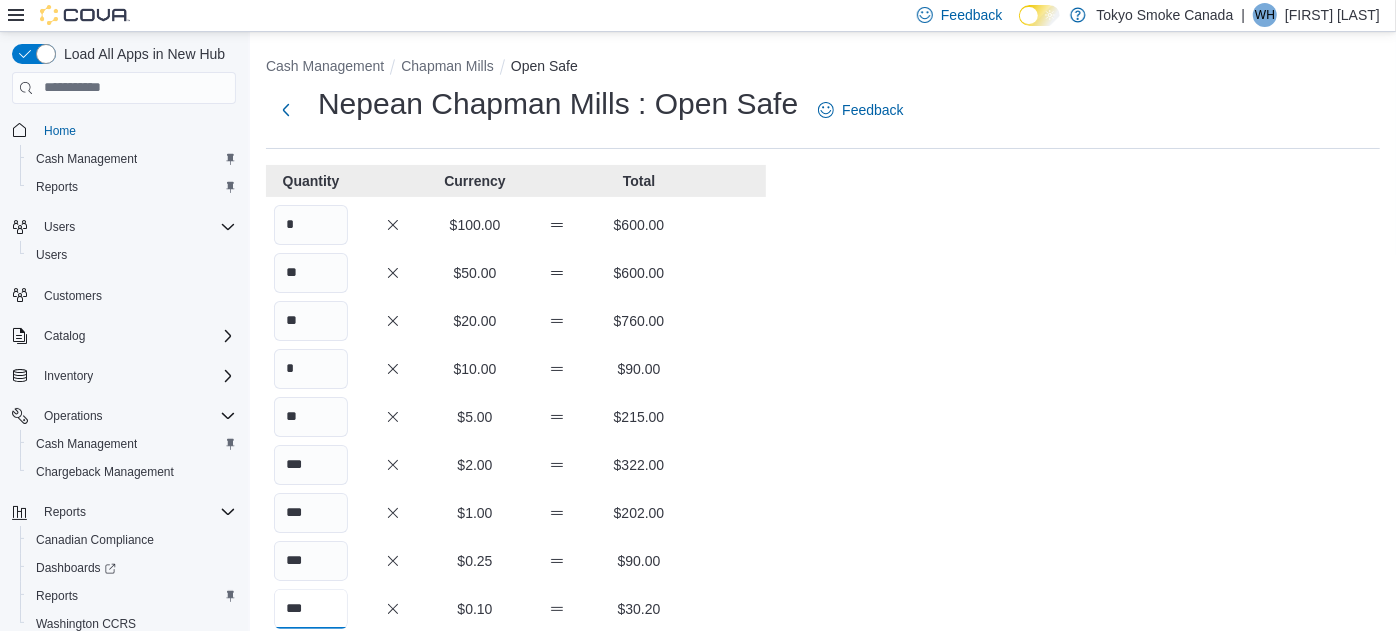 type on "***" 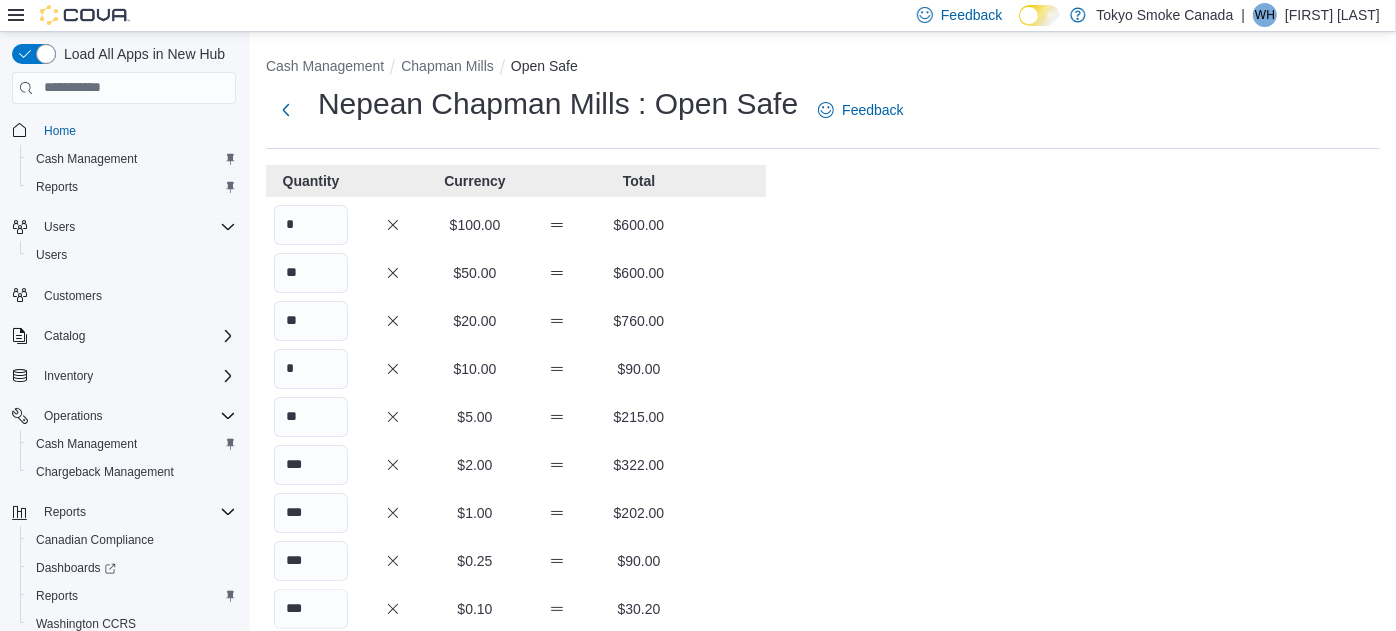 scroll, scrollTop: 340, scrollLeft: 0, axis: vertical 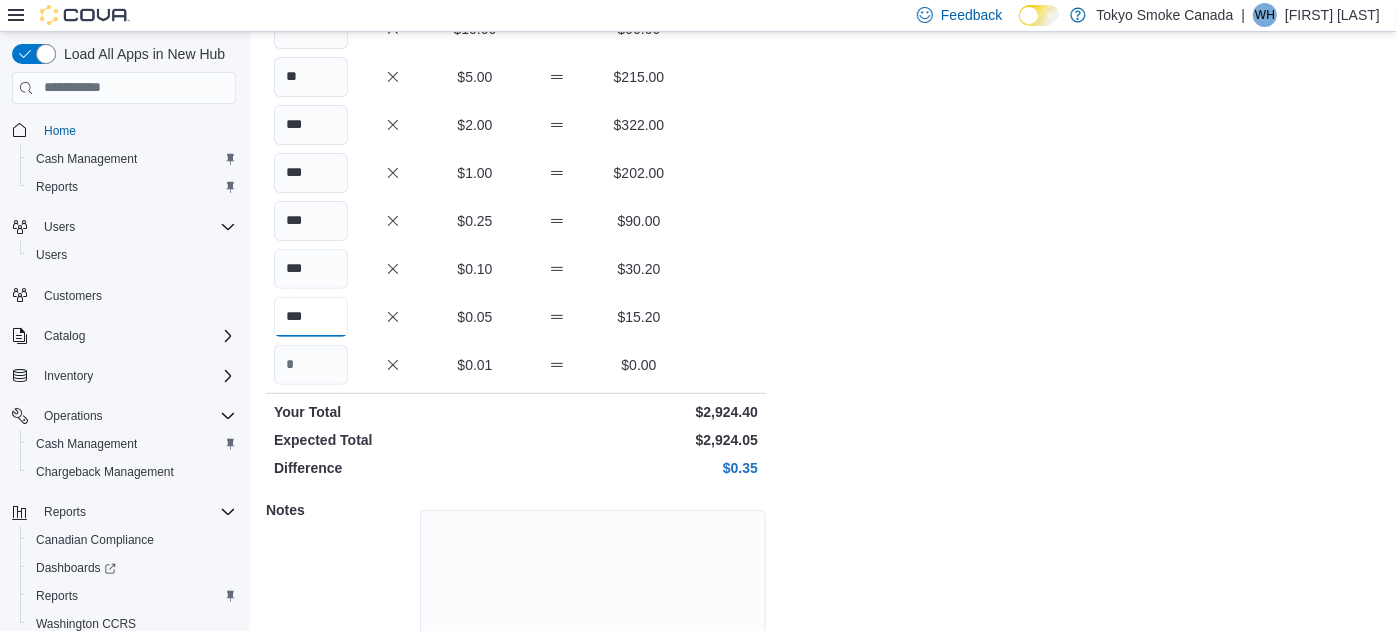 type on "***" 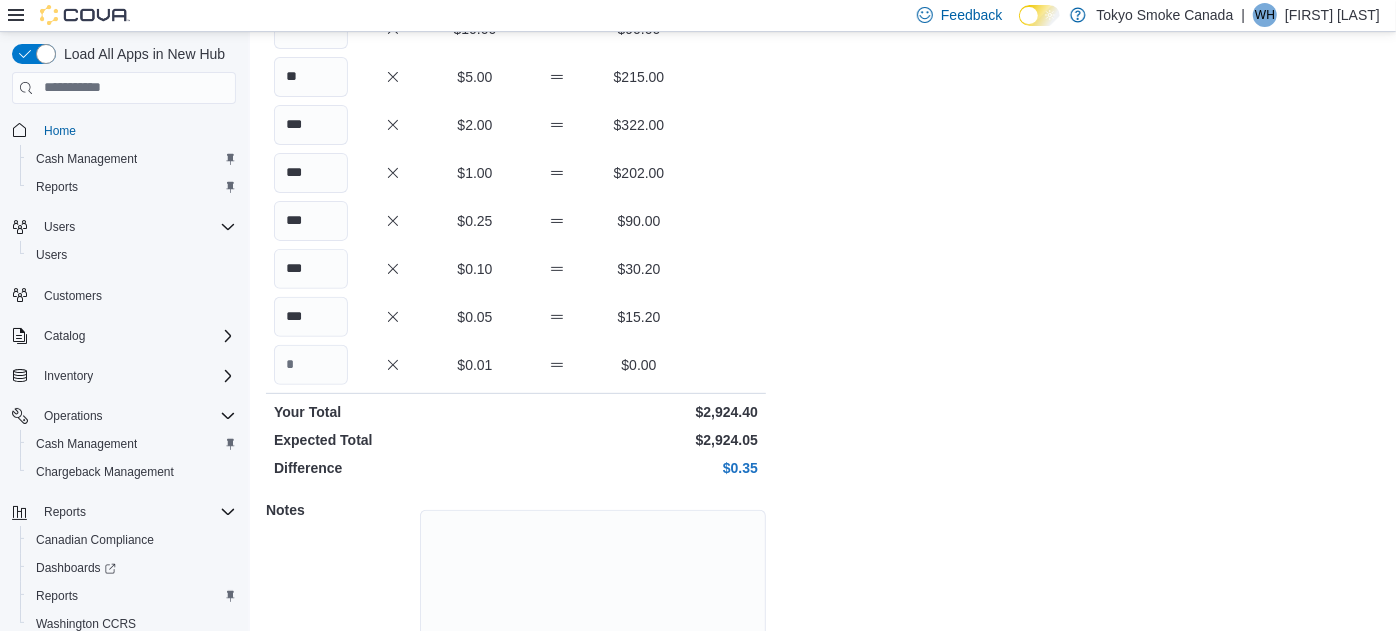 type 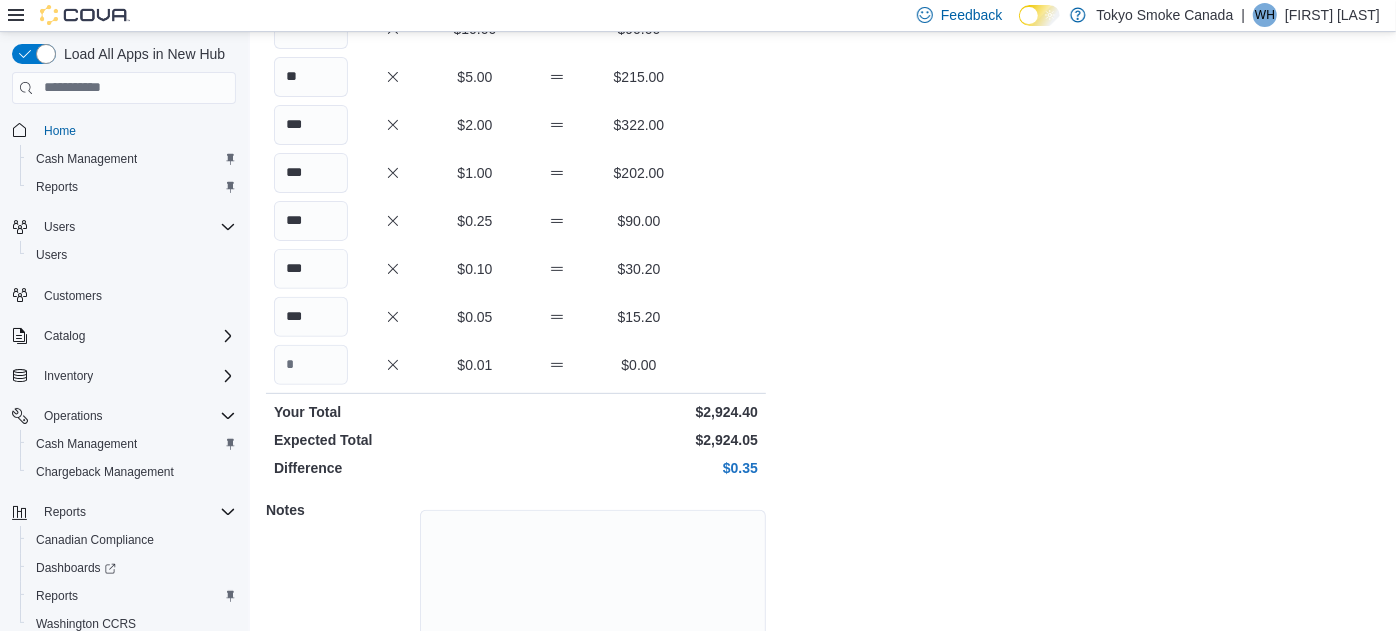 scroll, scrollTop: 443, scrollLeft: 0, axis: vertical 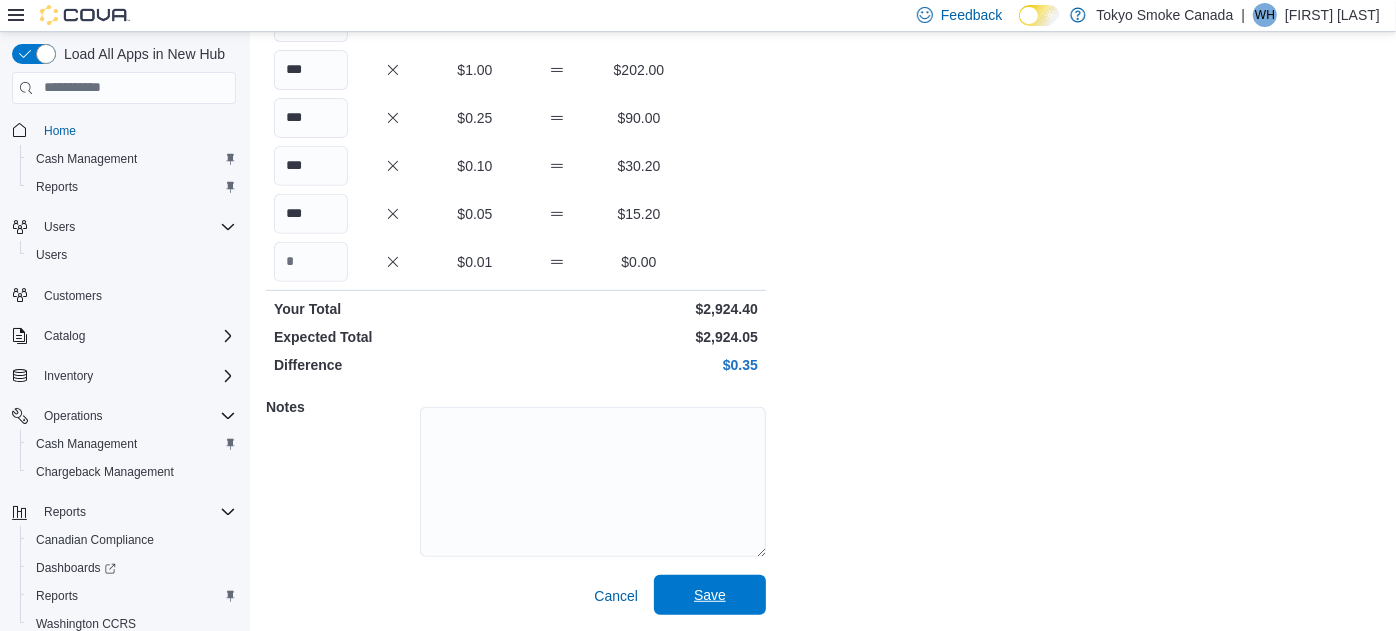 click on "Save" at bounding box center [710, 595] 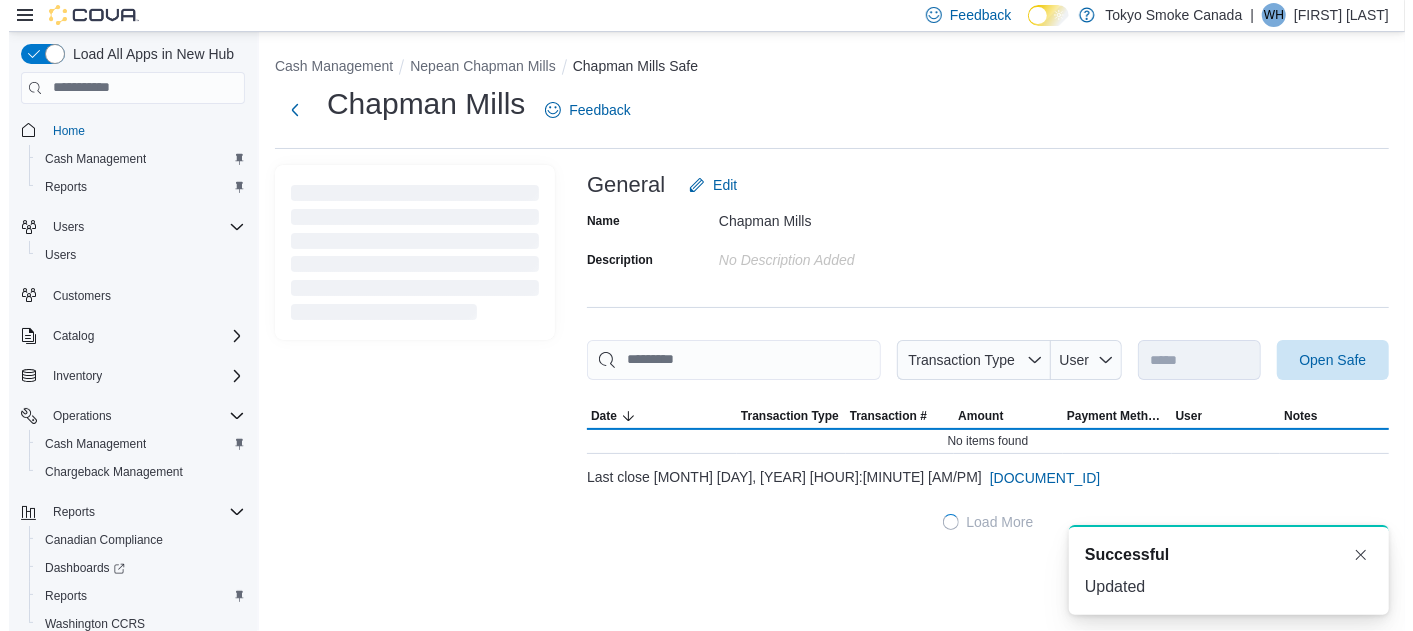 scroll, scrollTop: 0, scrollLeft: 0, axis: both 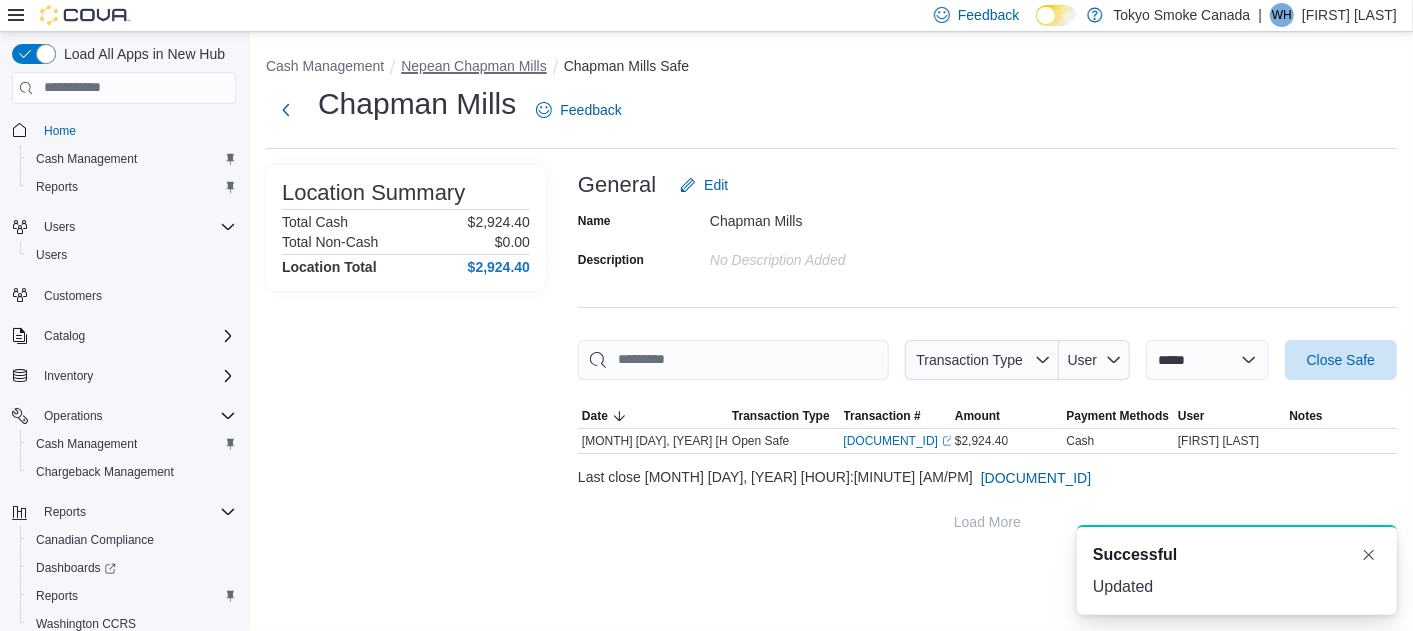 click on "Nepean Chapman Mills" at bounding box center [474, 66] 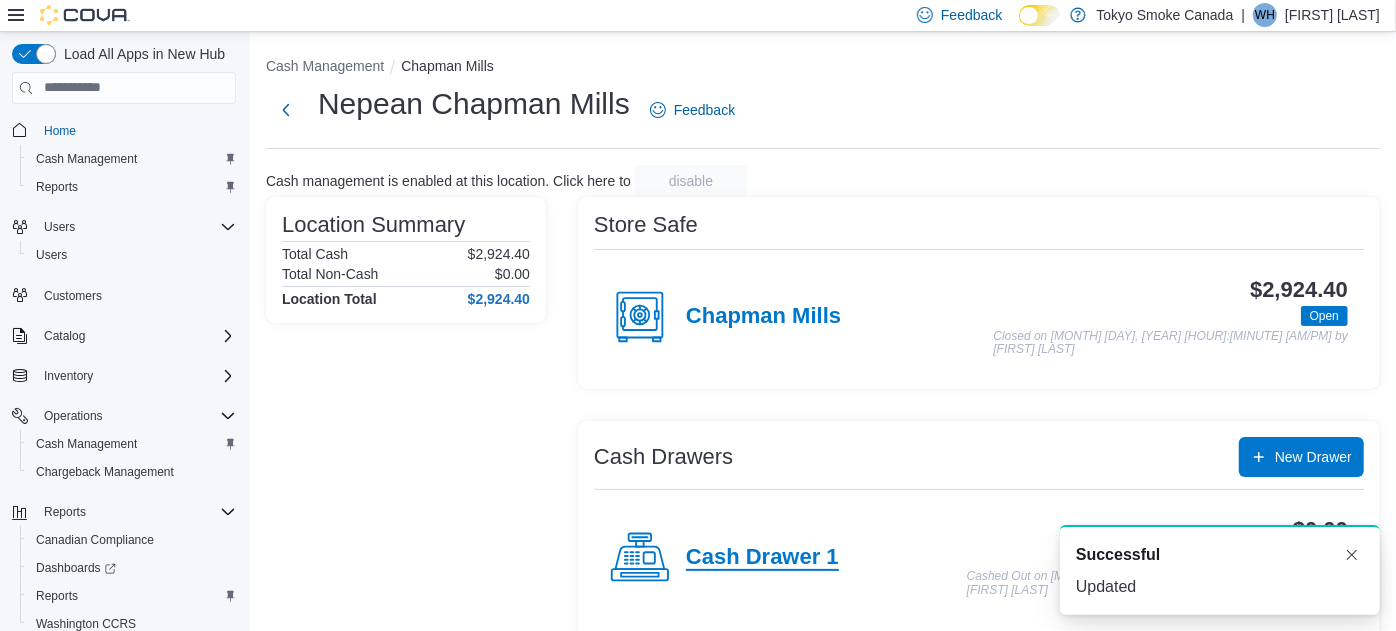 click on "Cash Drawer 1" at bounding box center [762, 558] 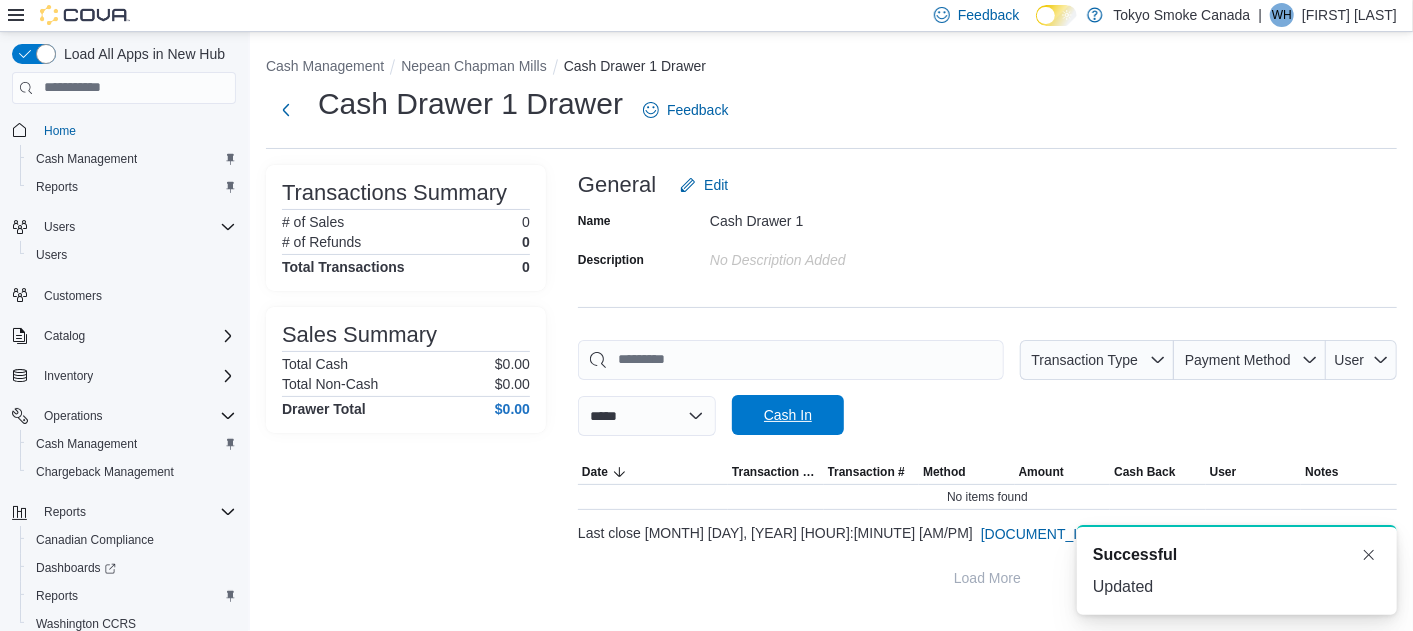 click on "Cash In" at bounding box center (788, 415) 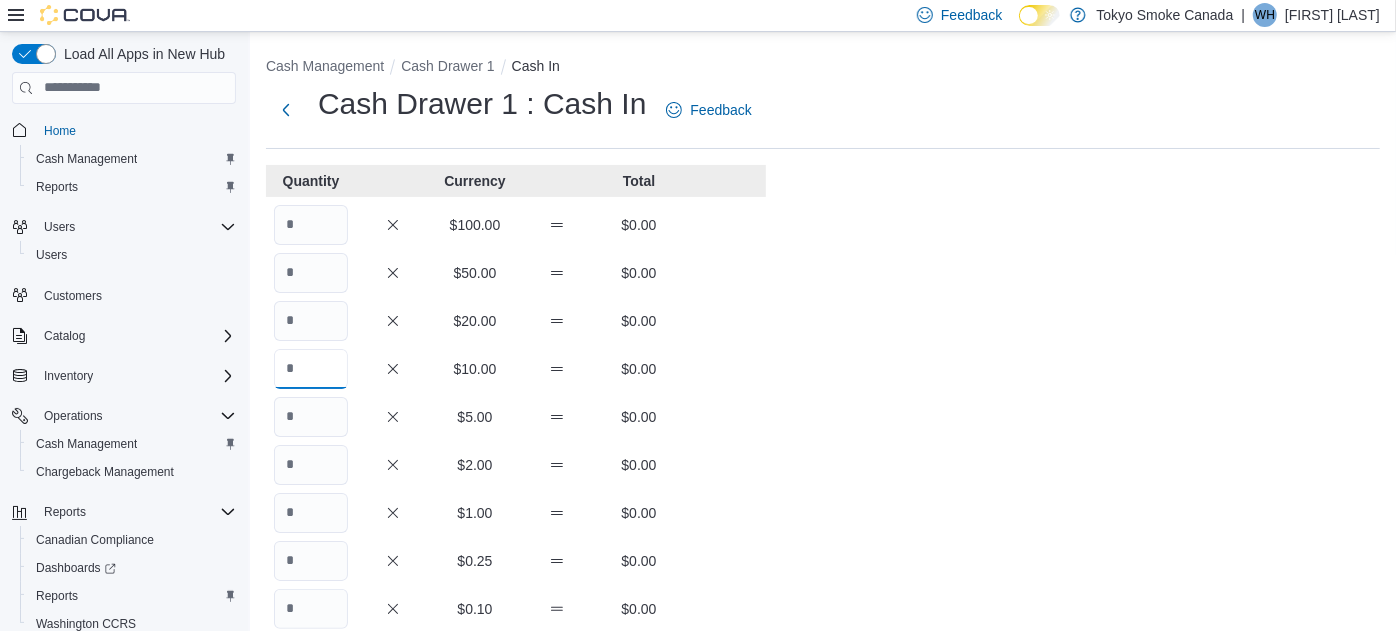click at bounding box center [311, 369] 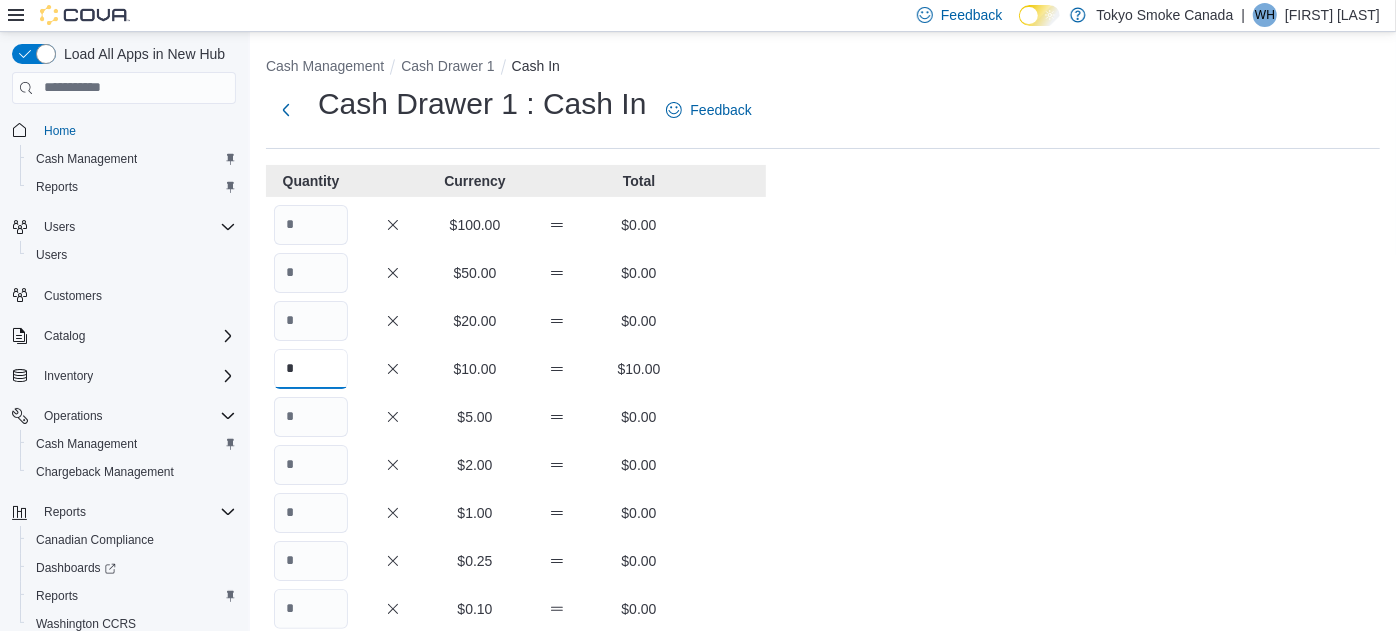 type on "*" 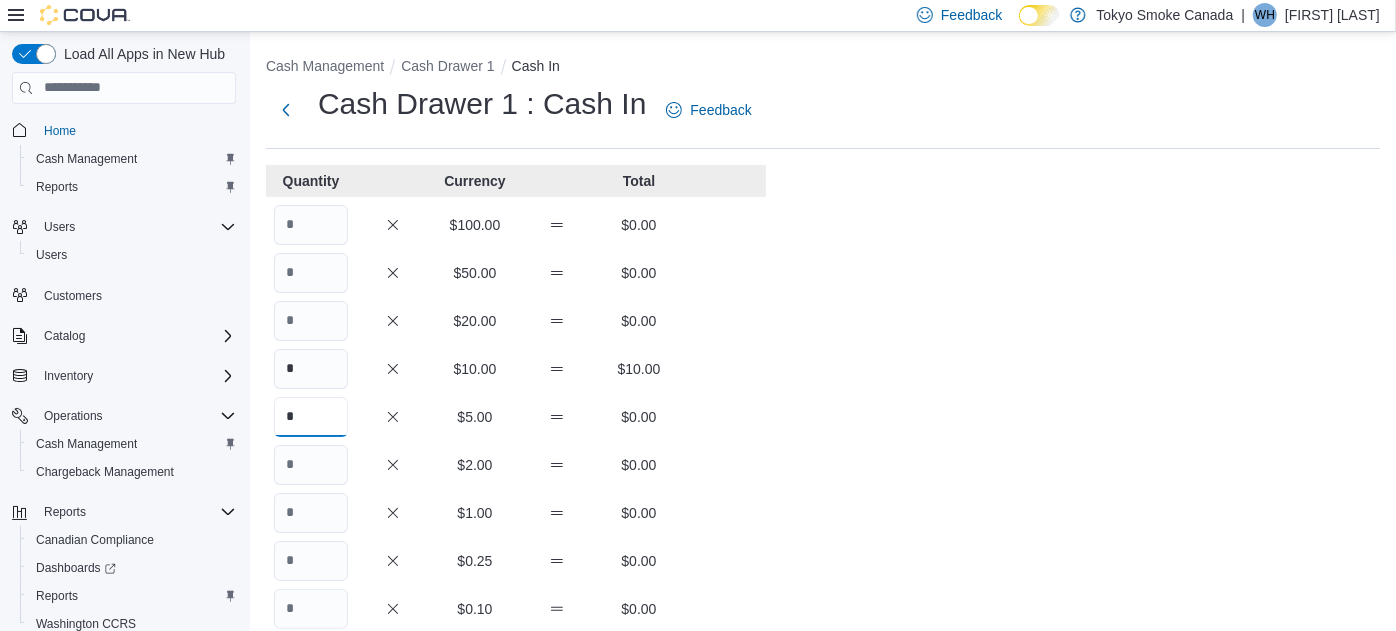 type on "*" 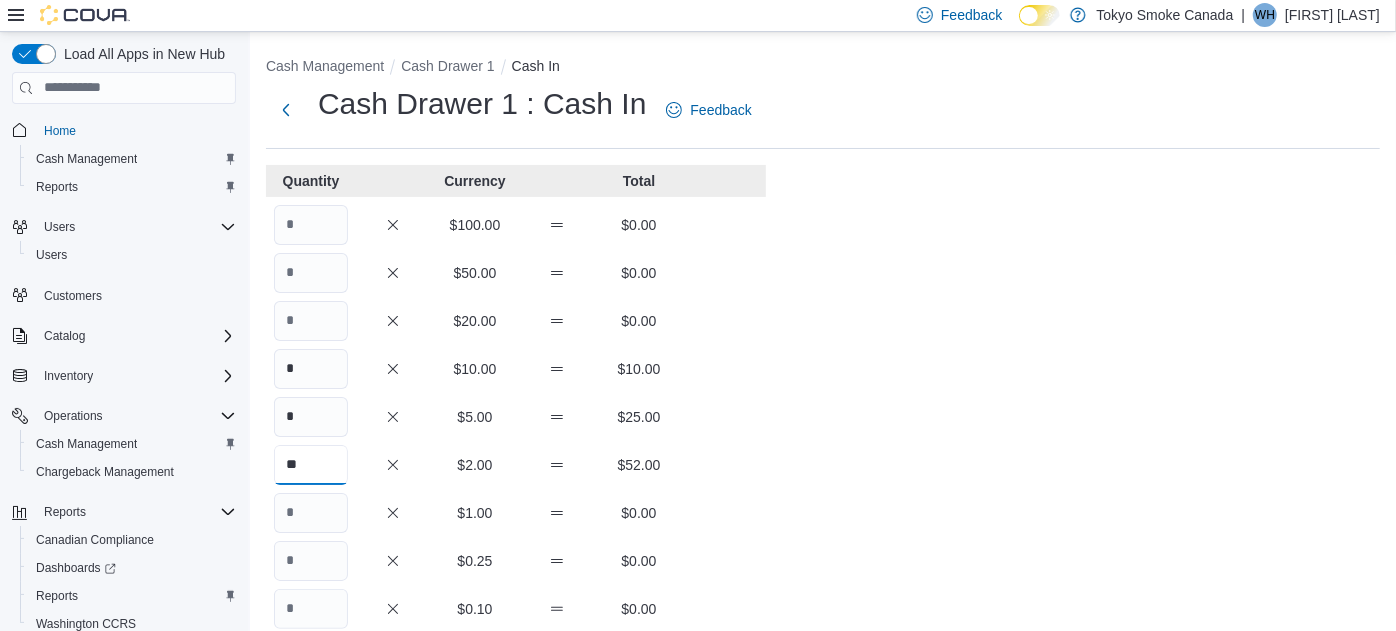 type on "**" 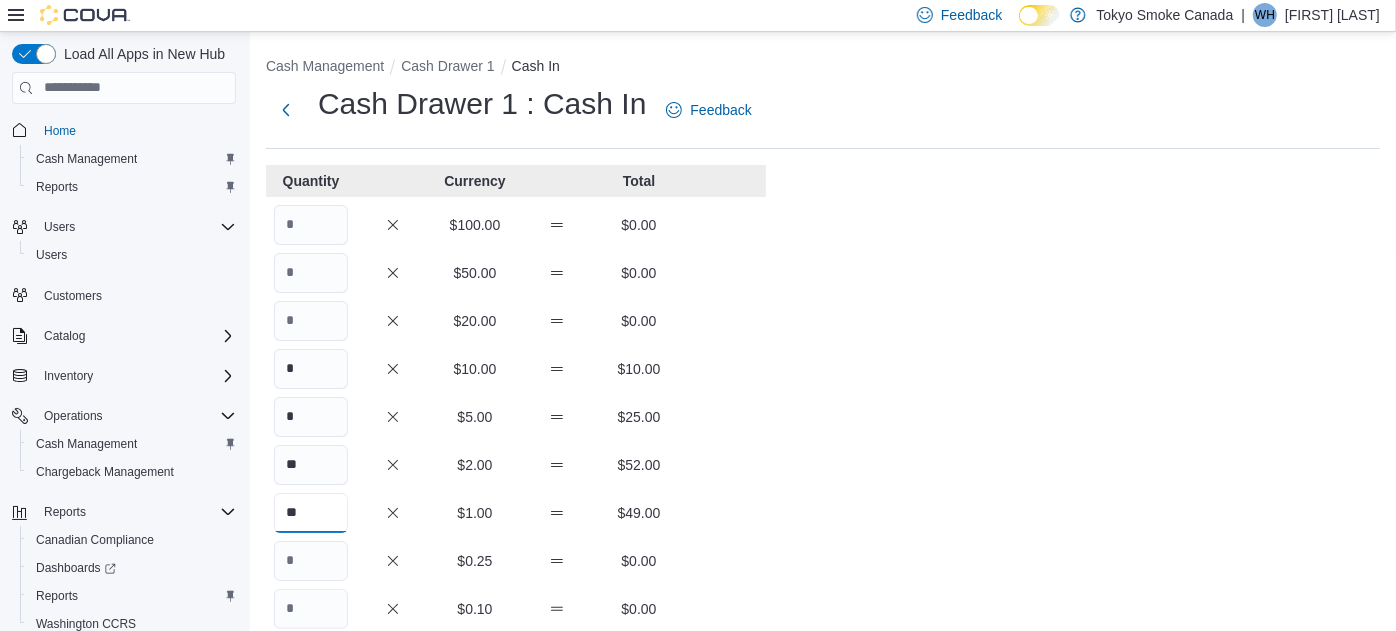 type on "**" 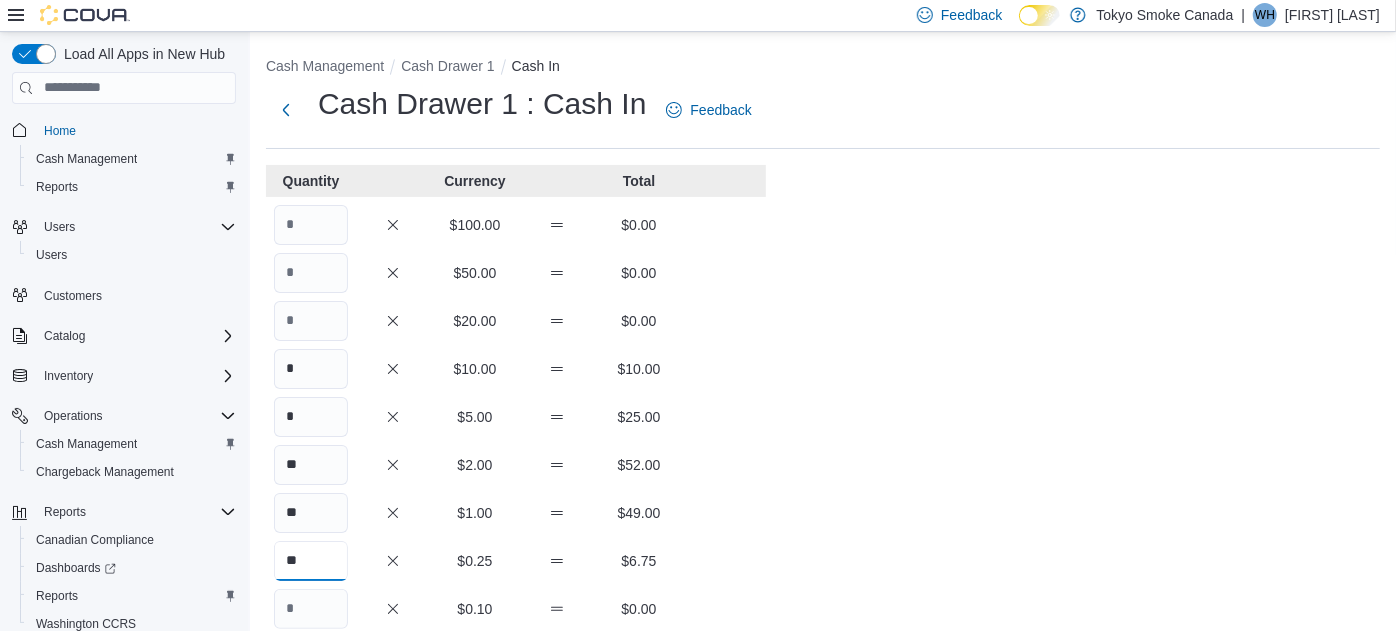 type on "**" 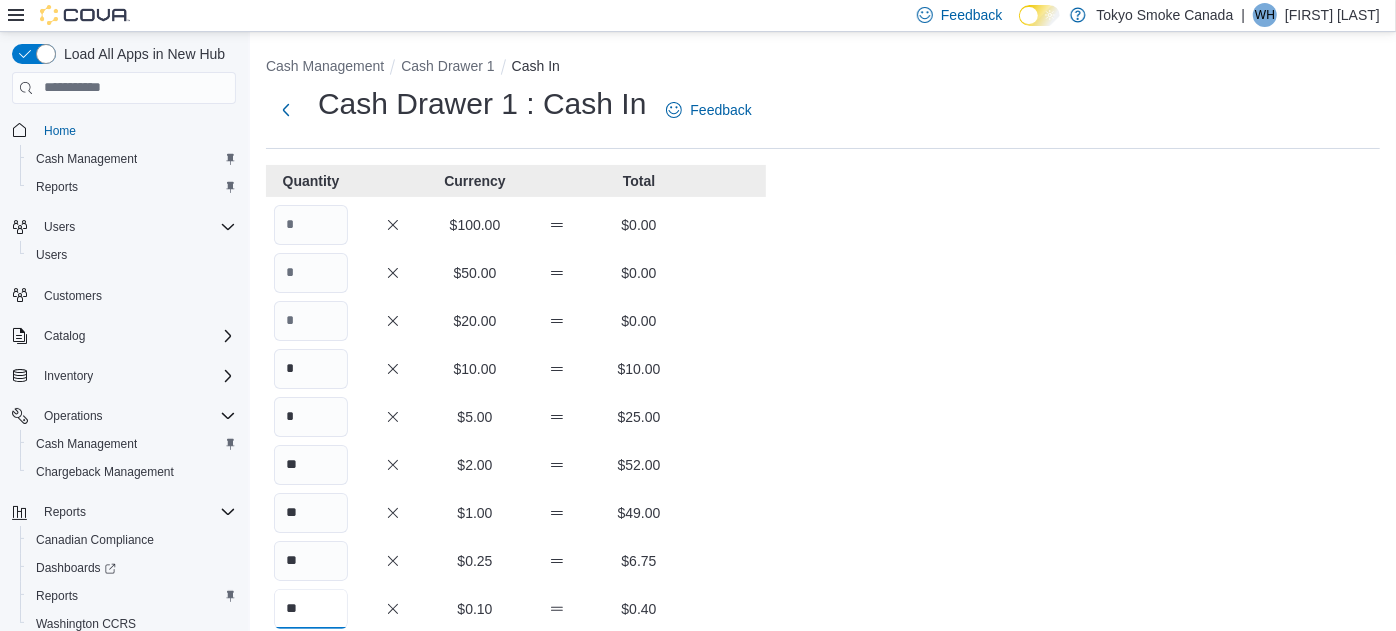 type on "**" 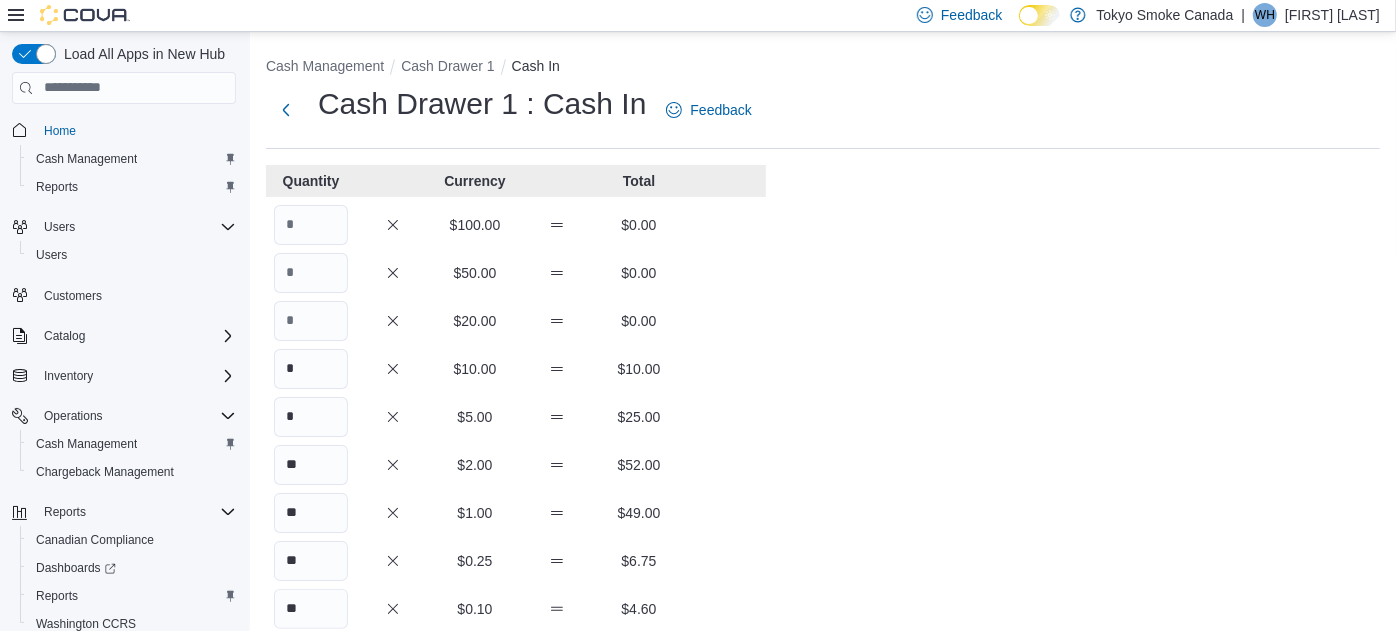 scroll, scrollTop: 340, scrollLeft: 0, axis: vertical 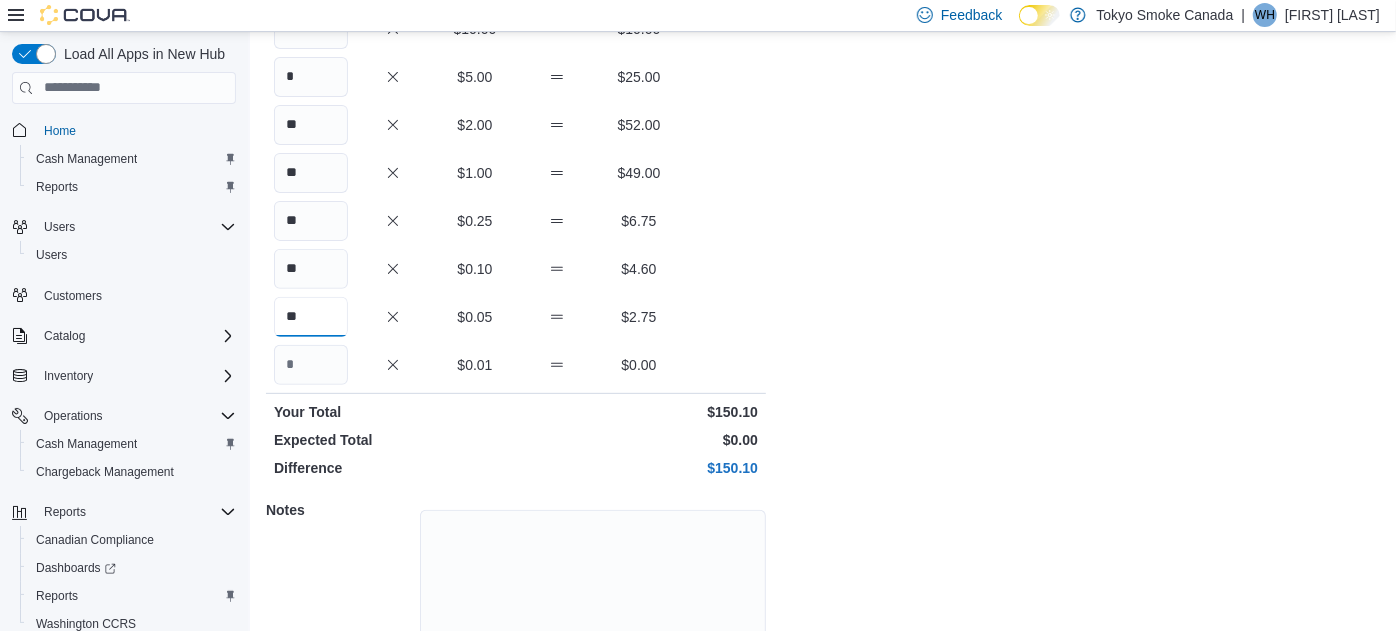 type on "**" 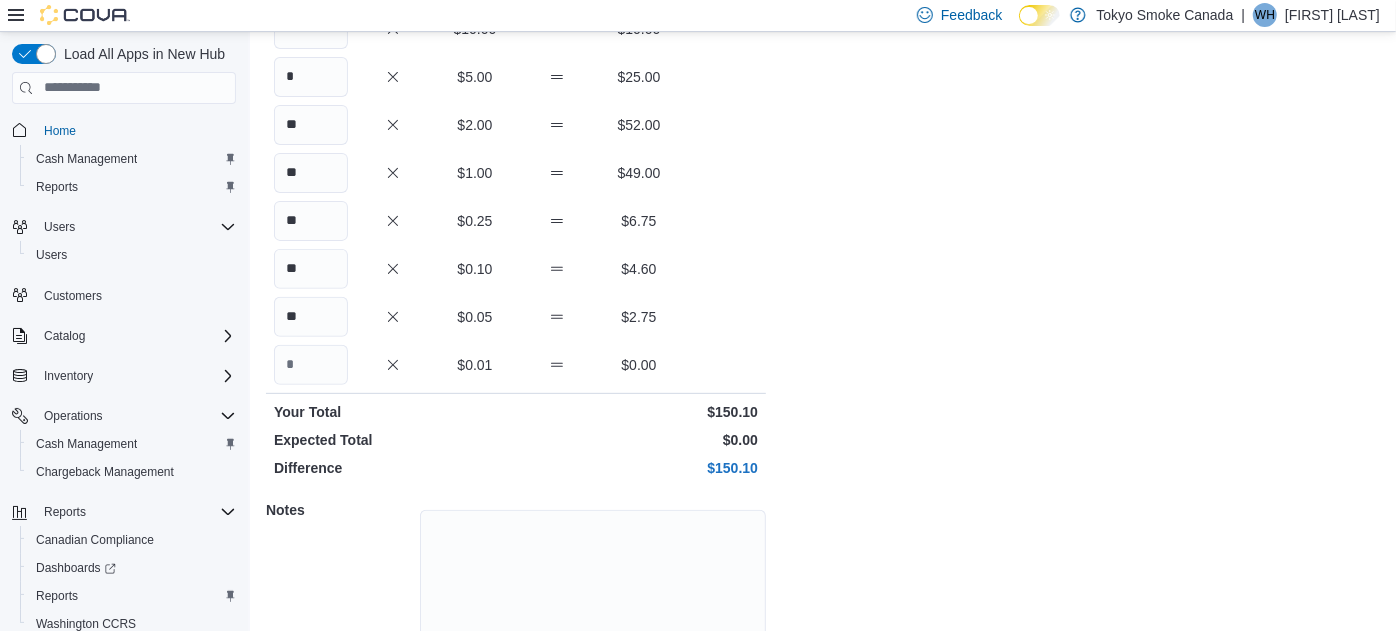 type 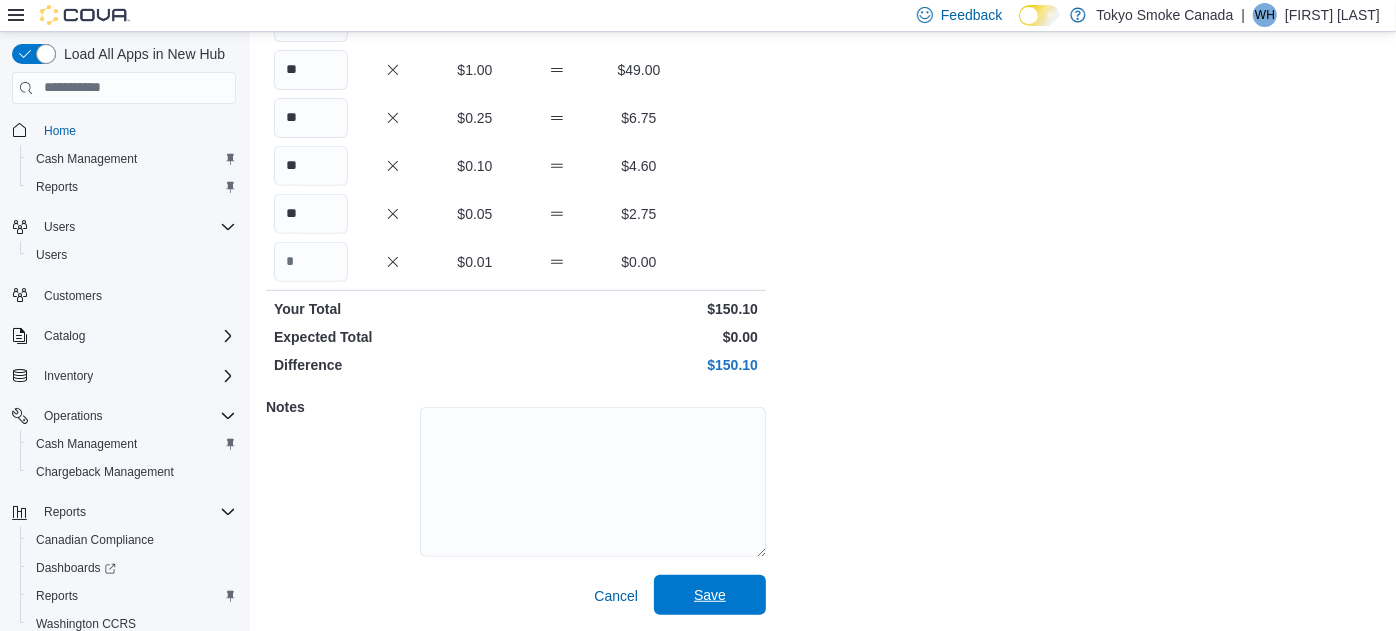 click on "Save" at bounding box center (710, 595) 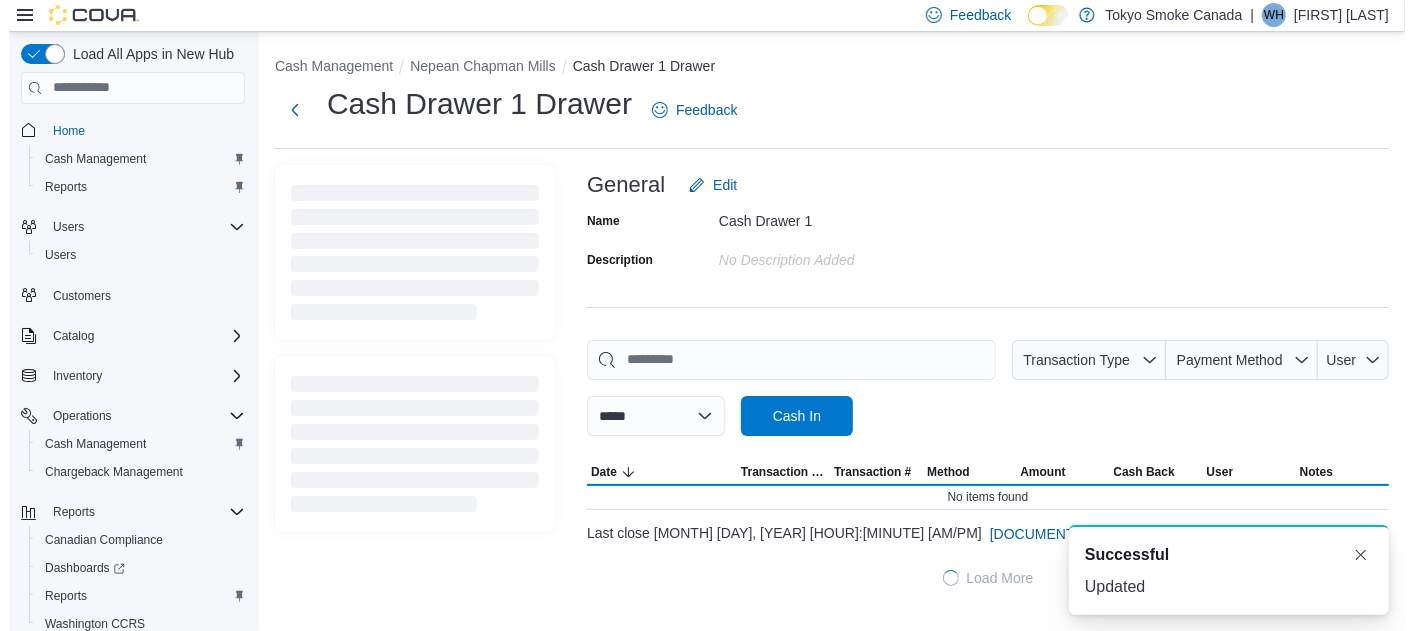 scroll, scrollTop: 0, scrollLeft: 0, axis: both 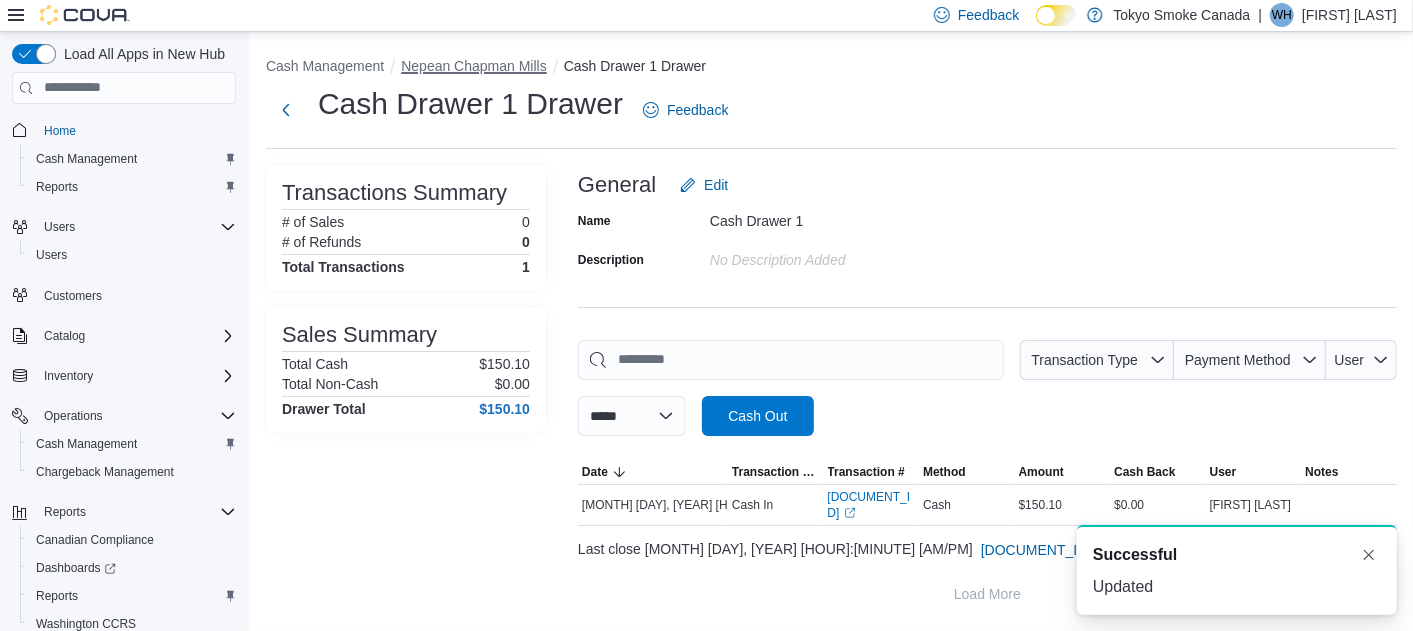 click on "Nepean Chapman Mills" at bounding box center [474, 66] 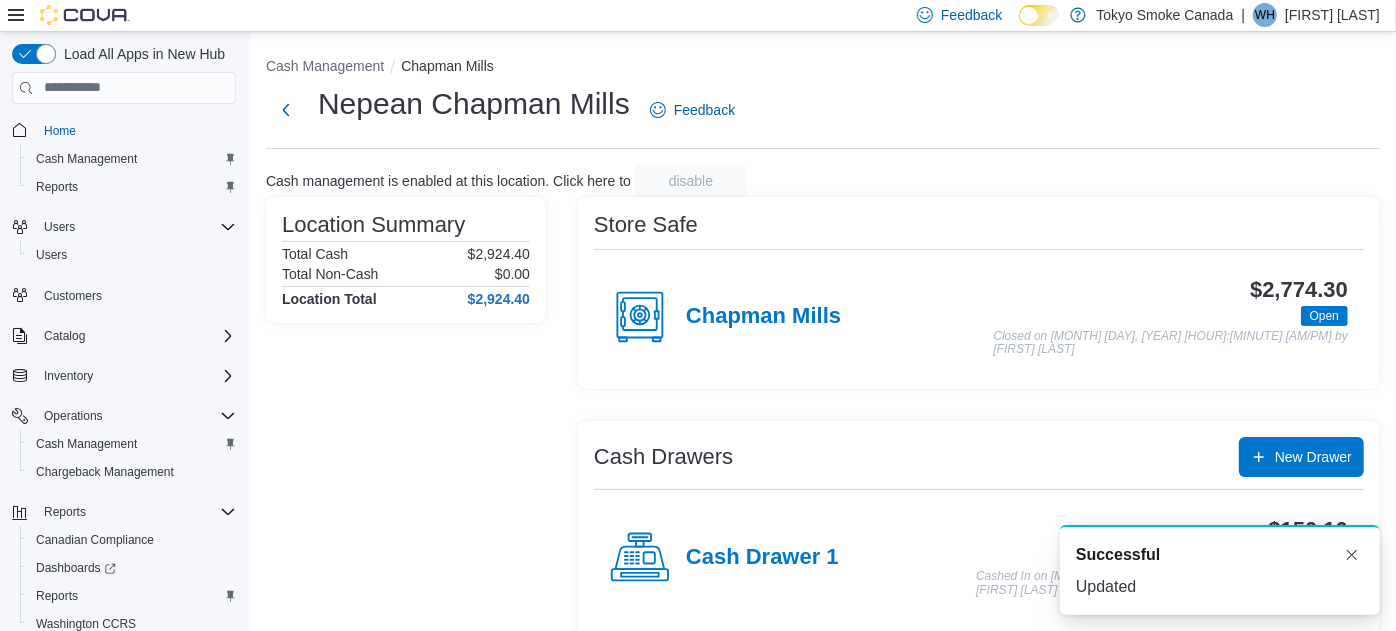 scroll, scrollTop: 456, scrollLeft: 0, axis: vertical 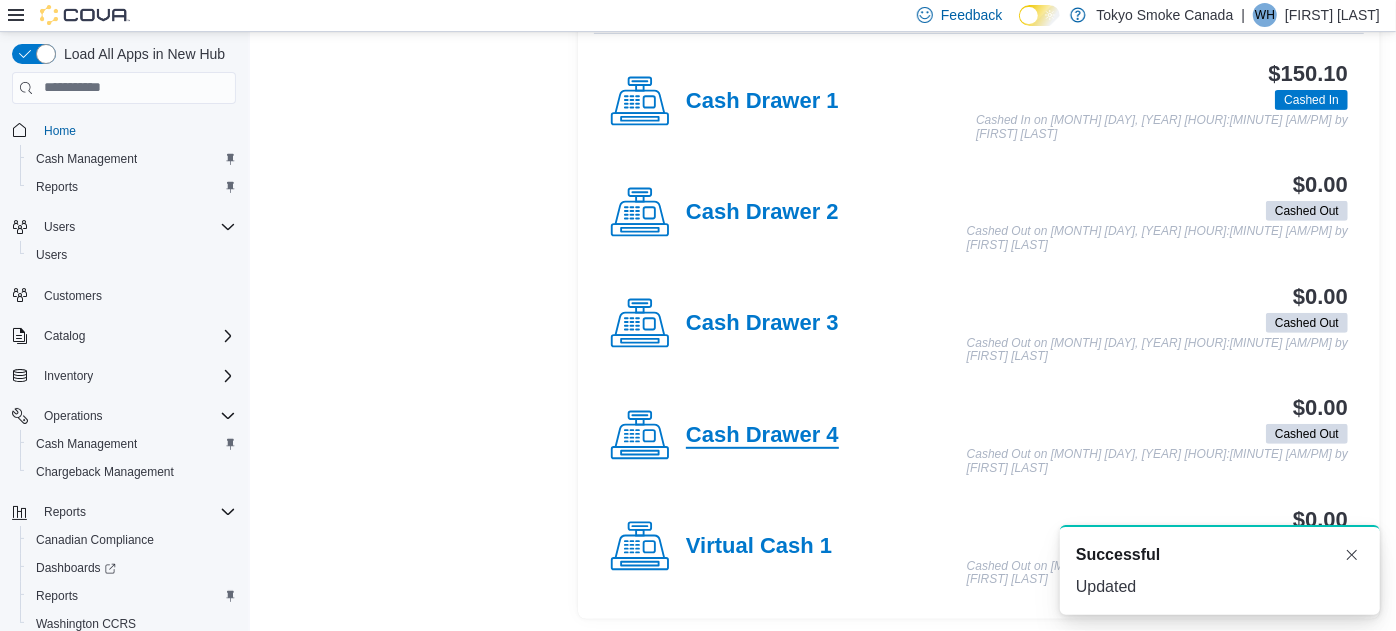 click on "Cash Drawer 4" at bounding box center [762, 436] 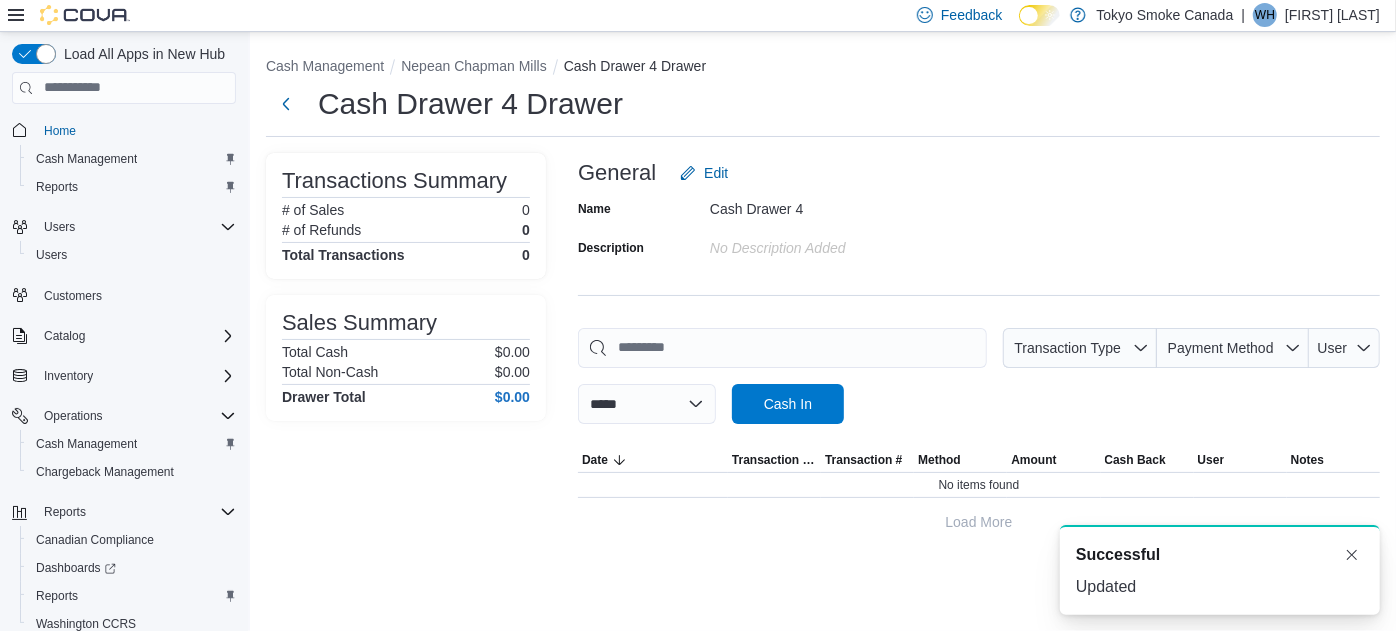 scroll, scrollTop: 0, scrollLeft: 0, axis: both 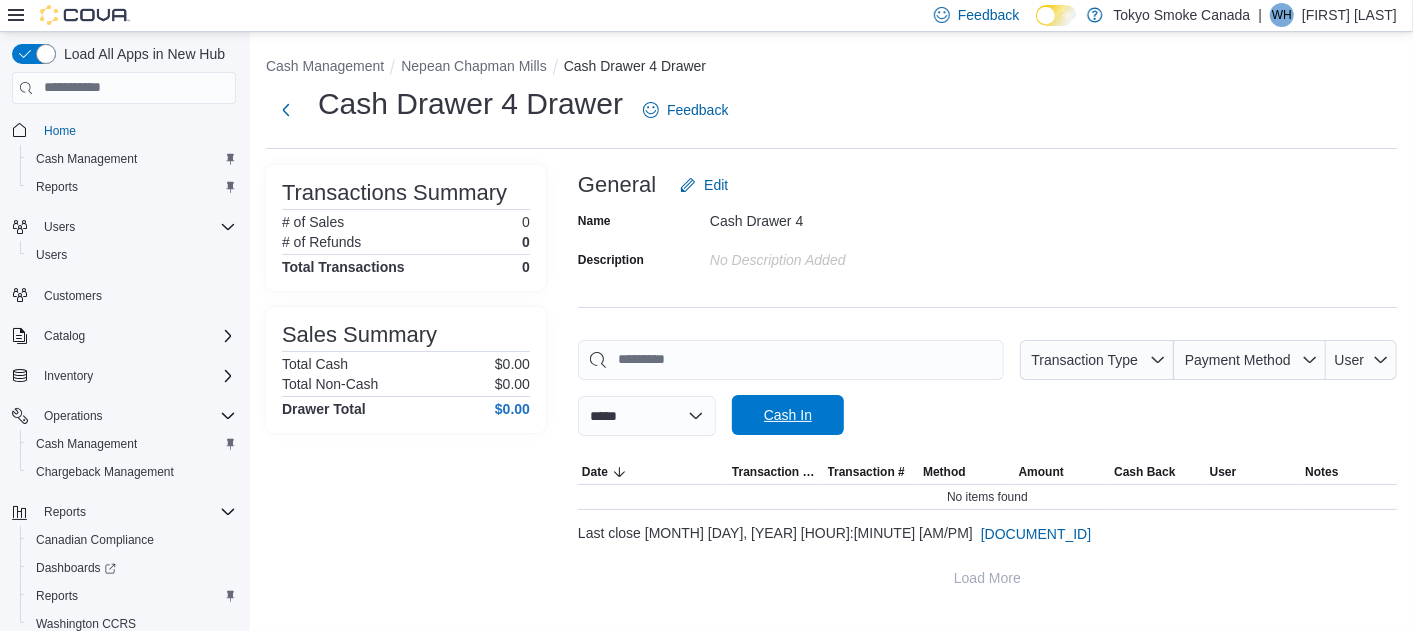 click on "Cash In" at bounding box center (788, 415) 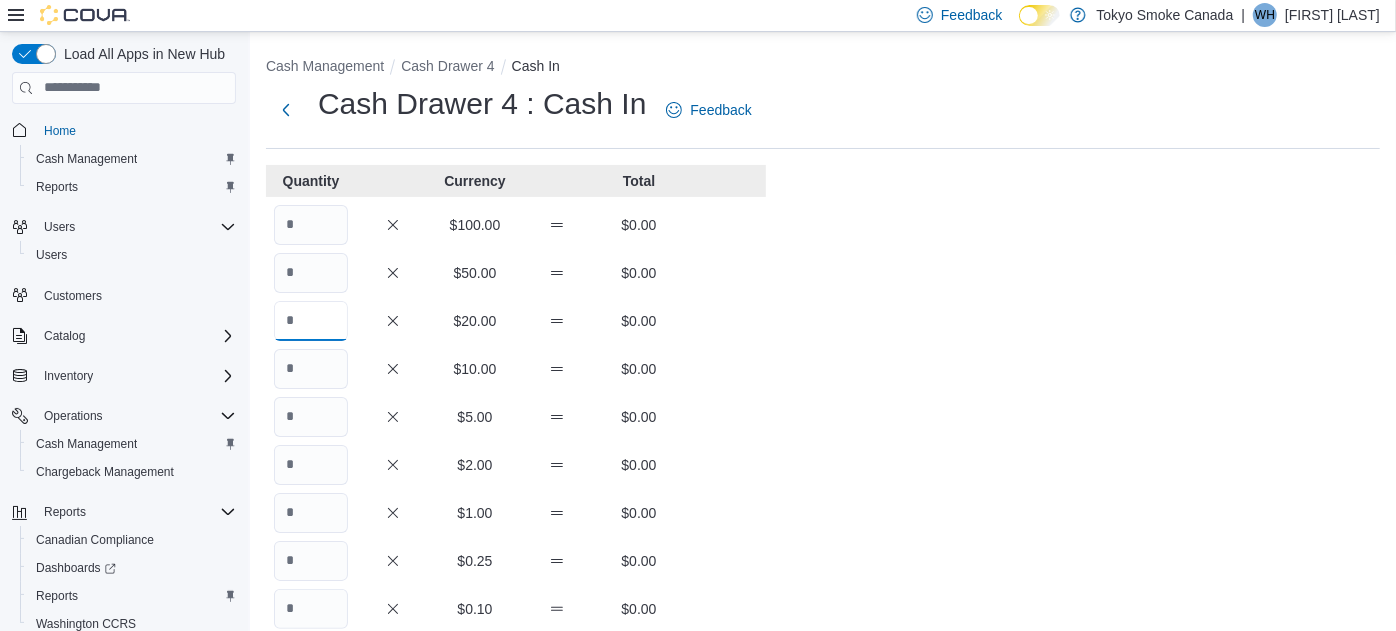click at bounding box center (311, 321) 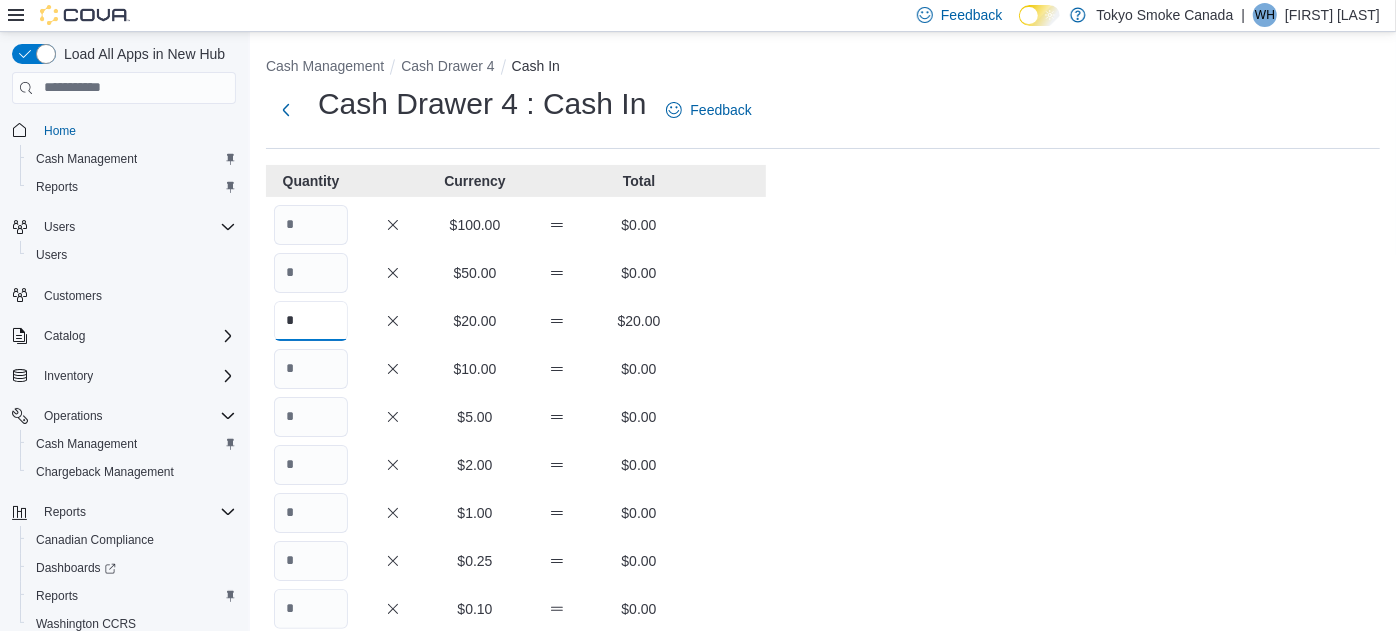 type on "*" 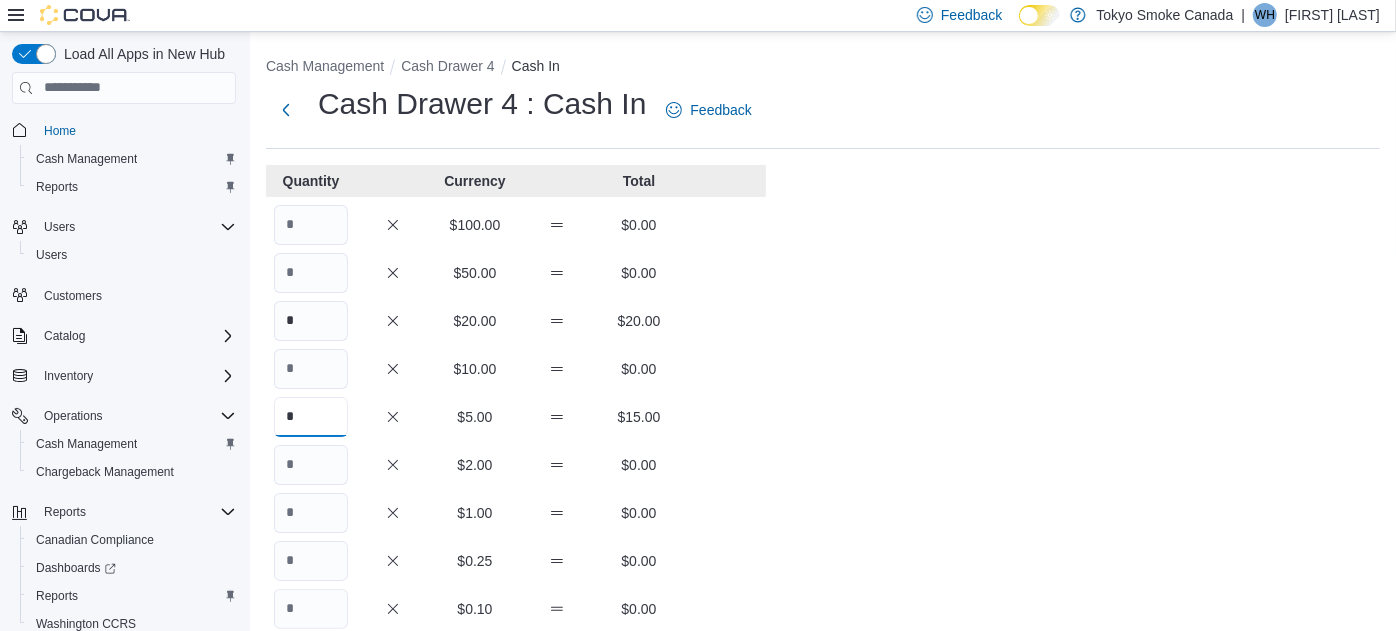 type on "*" 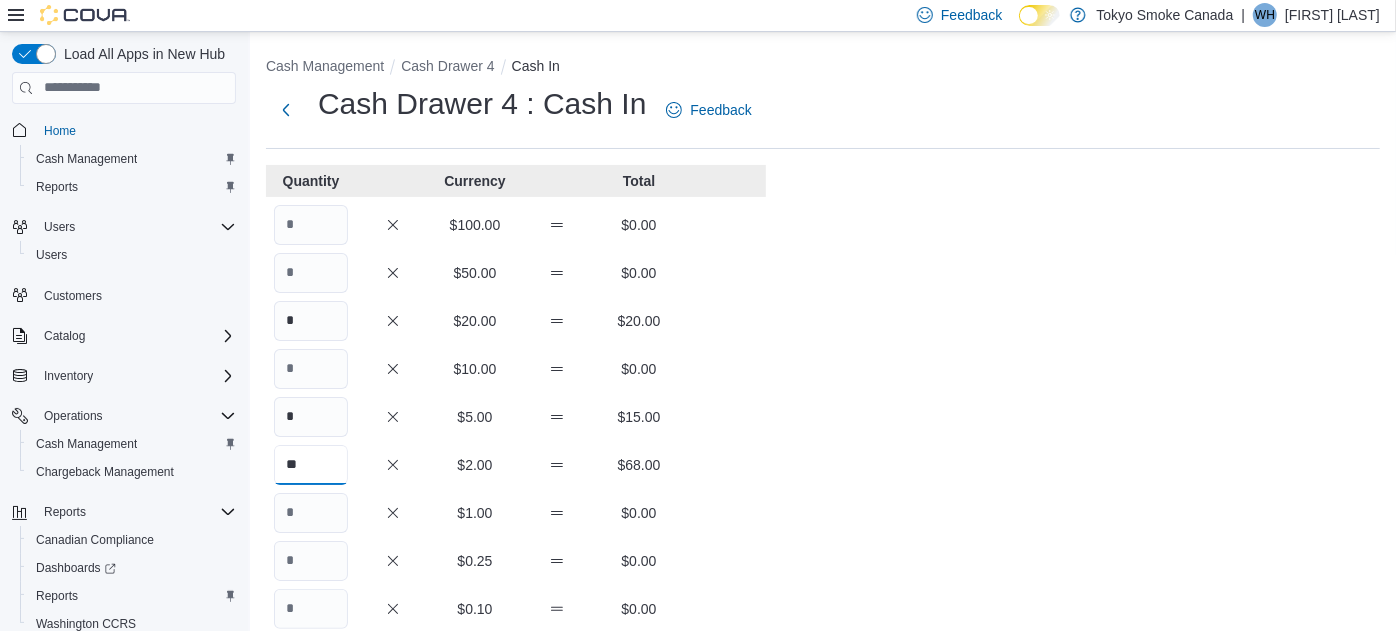 type on "**" 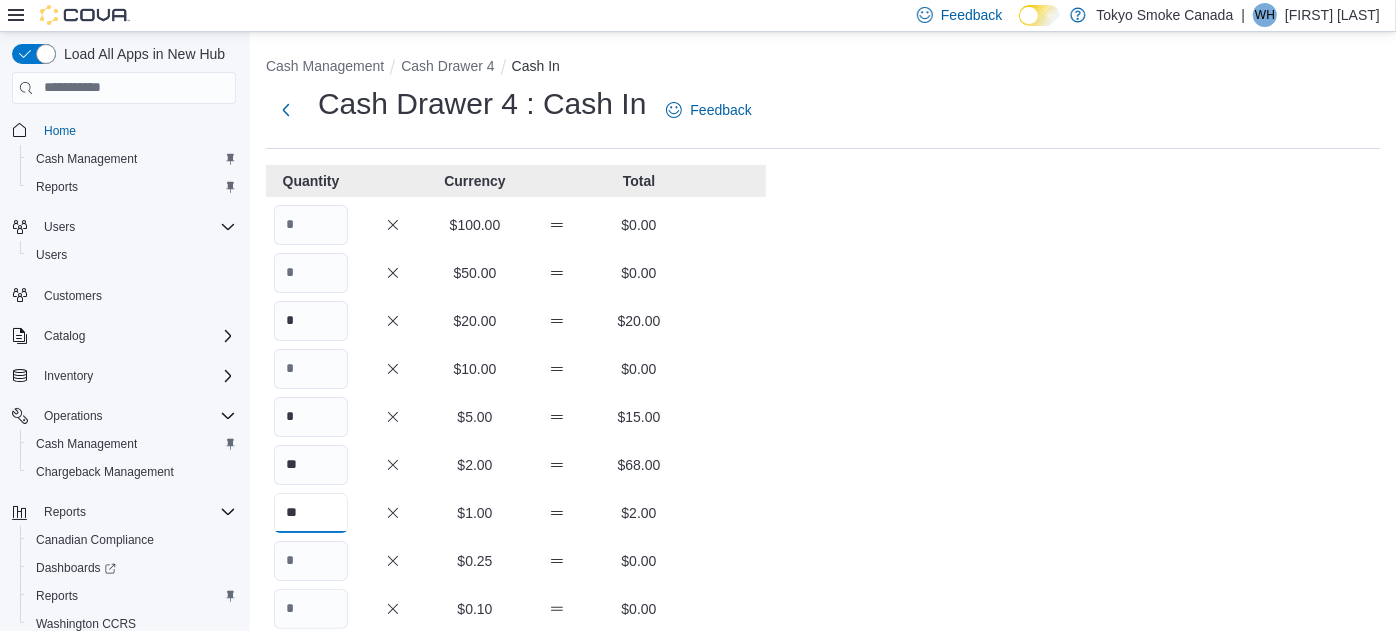 type on "**" 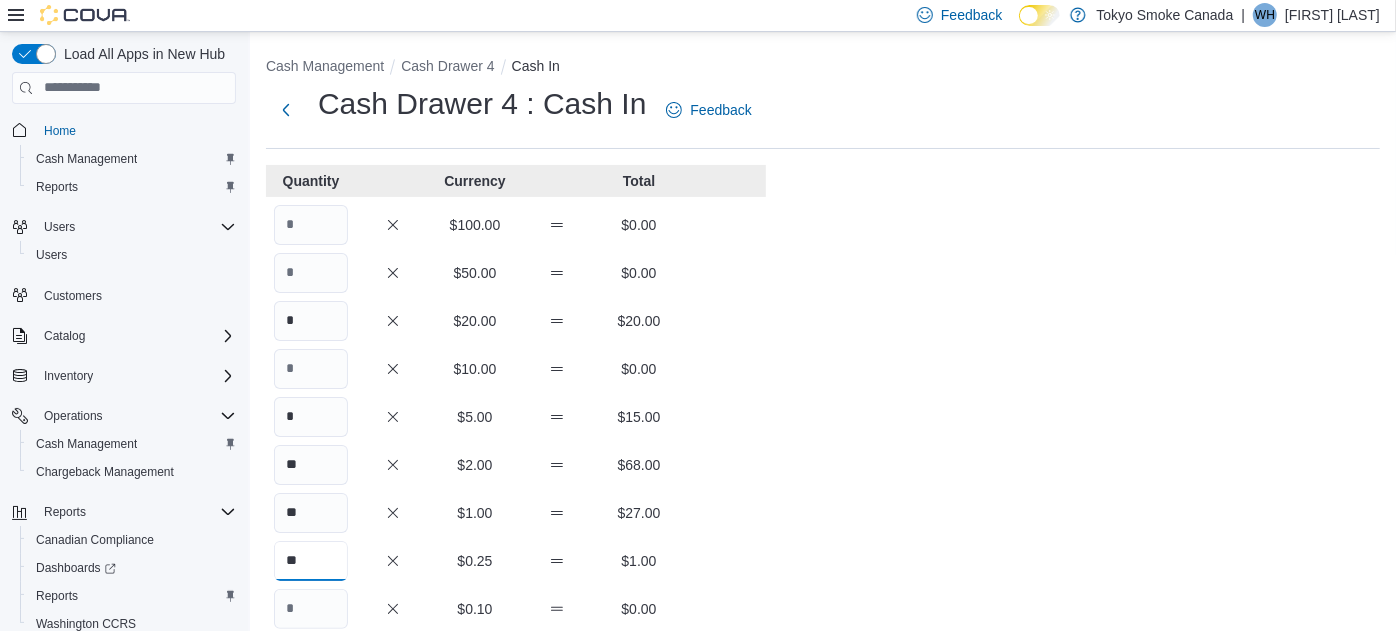 type on "**" 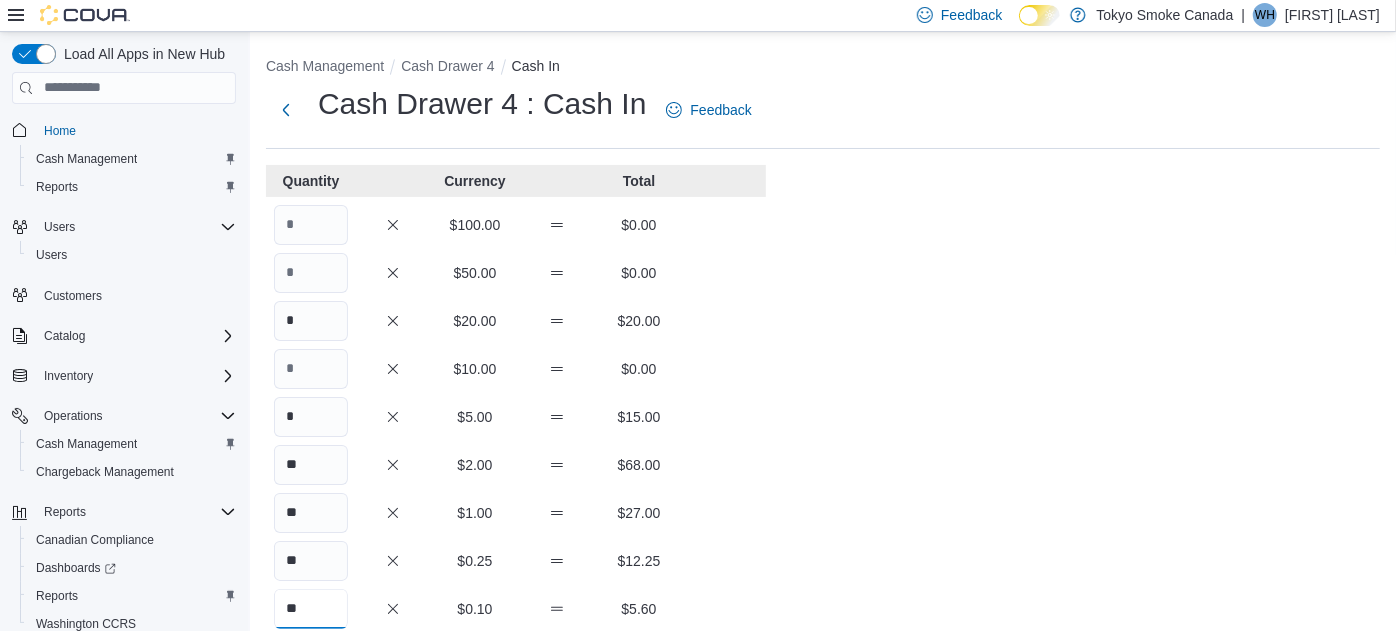 type on "**" 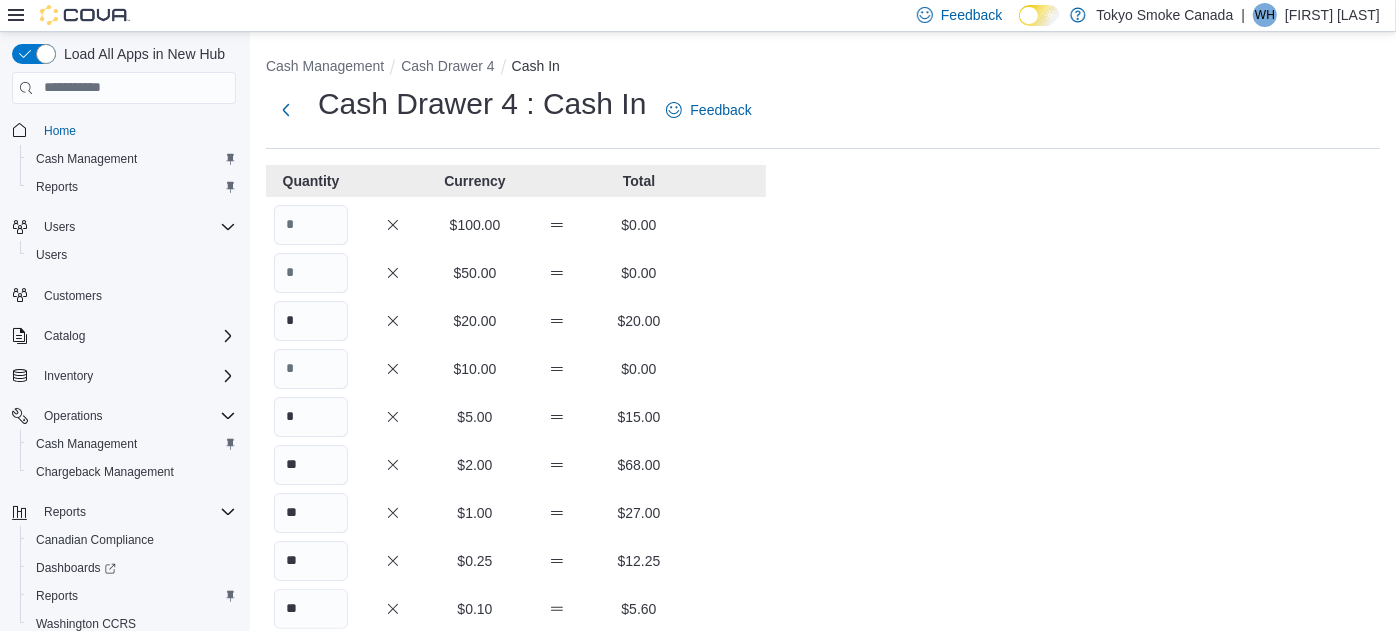 scroll, scrollTop: 340, scrollLeft: 0, axis: vertical 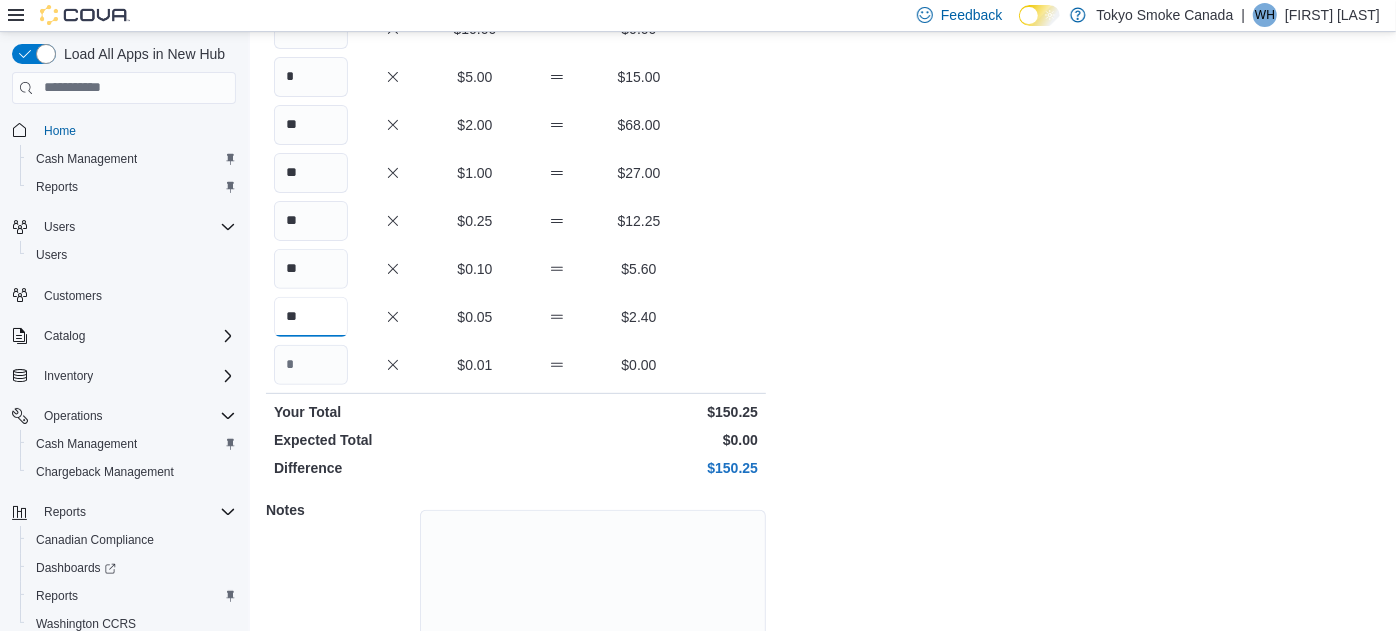 type on "**" 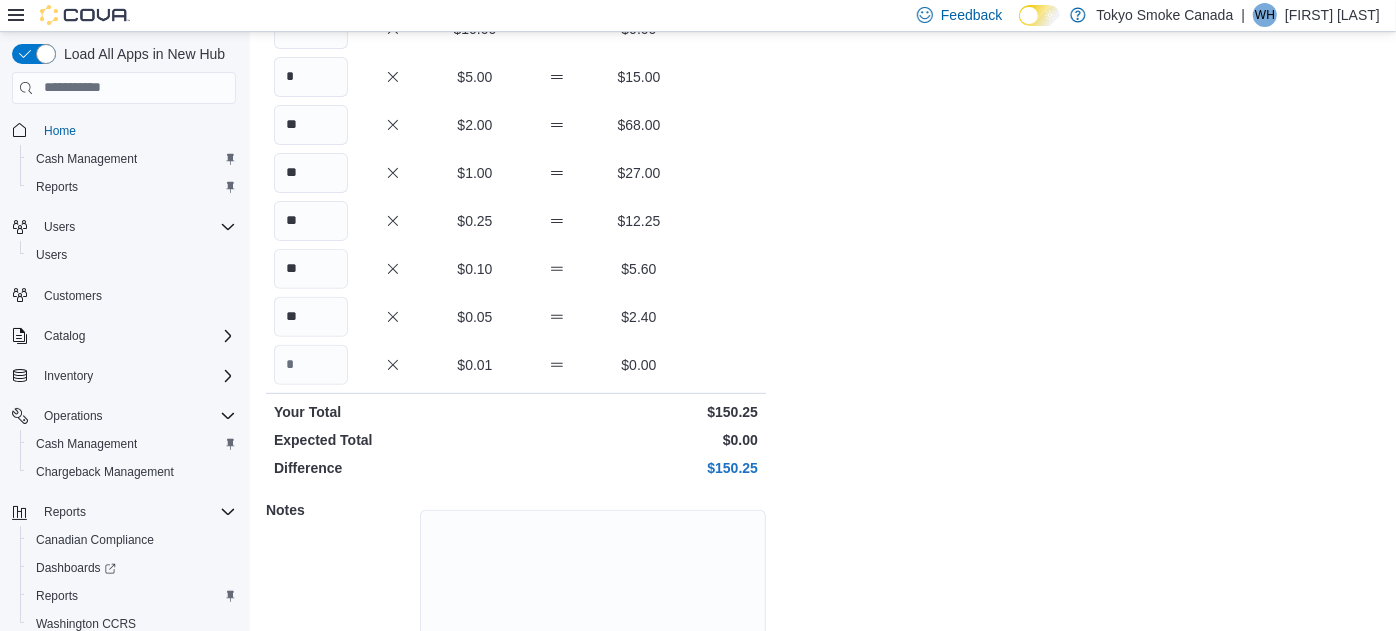 scroll, scrollTop: 443, scrollLeft: 0, axis: vertical 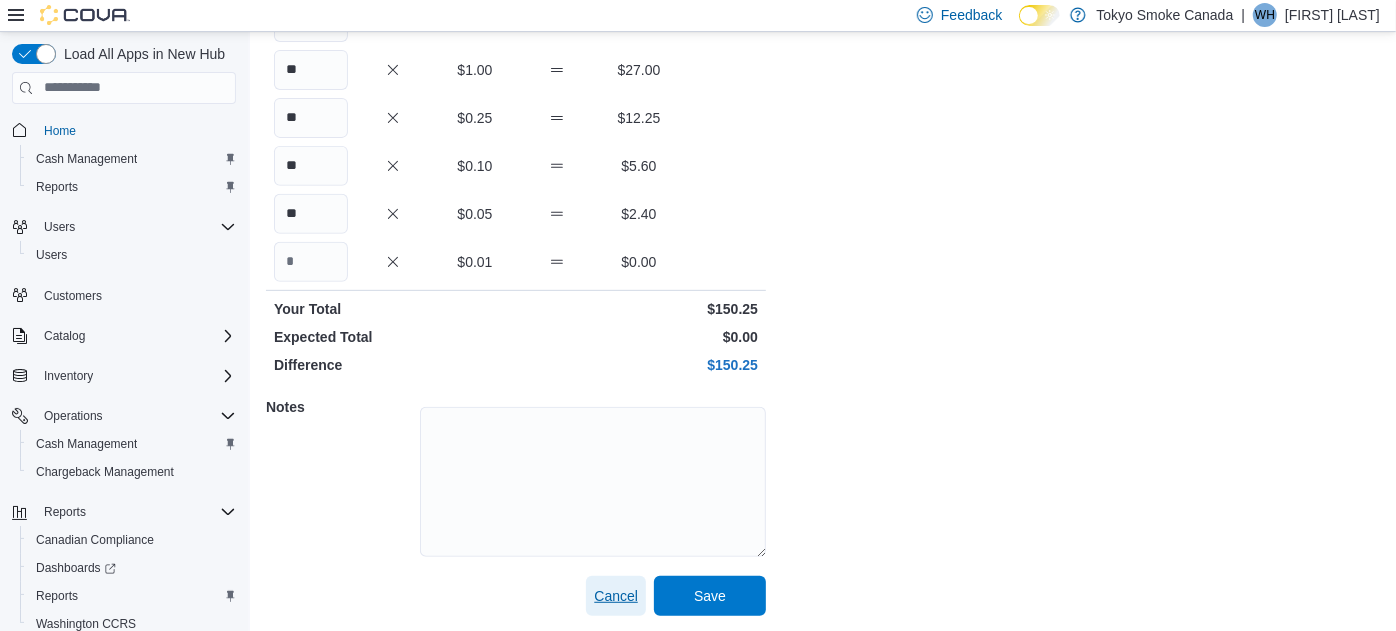 type 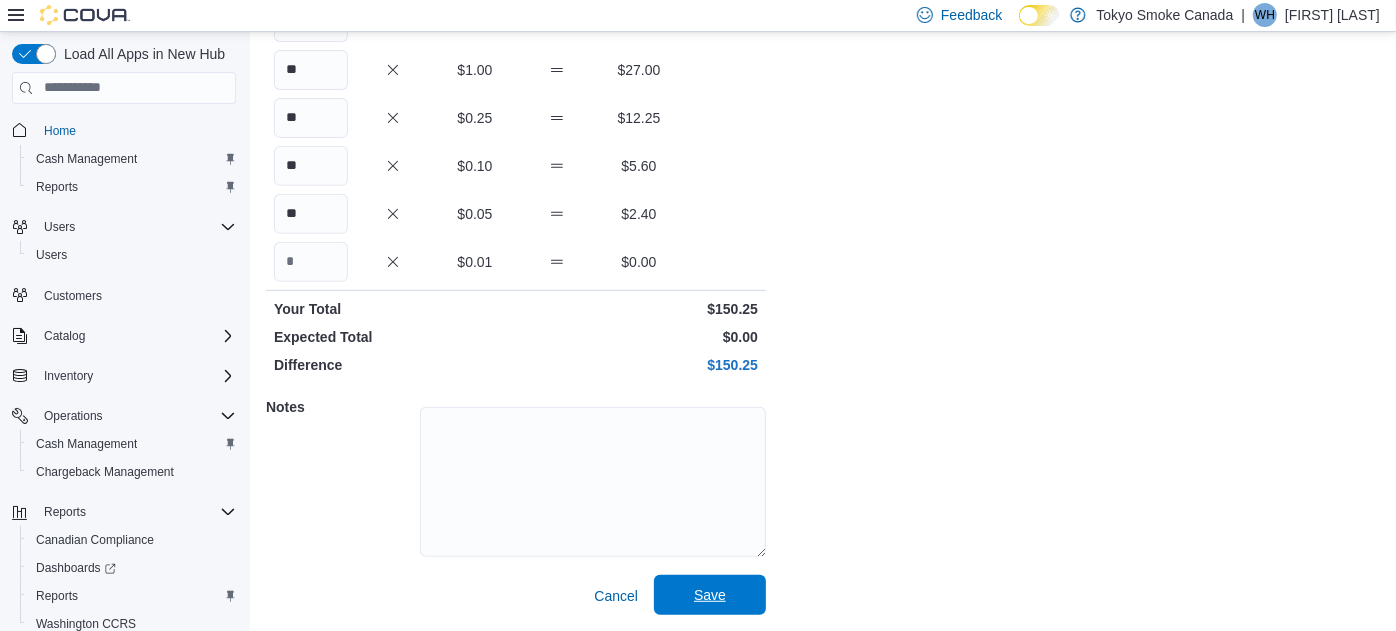 click on "Save" at bounding box center (710, 595) 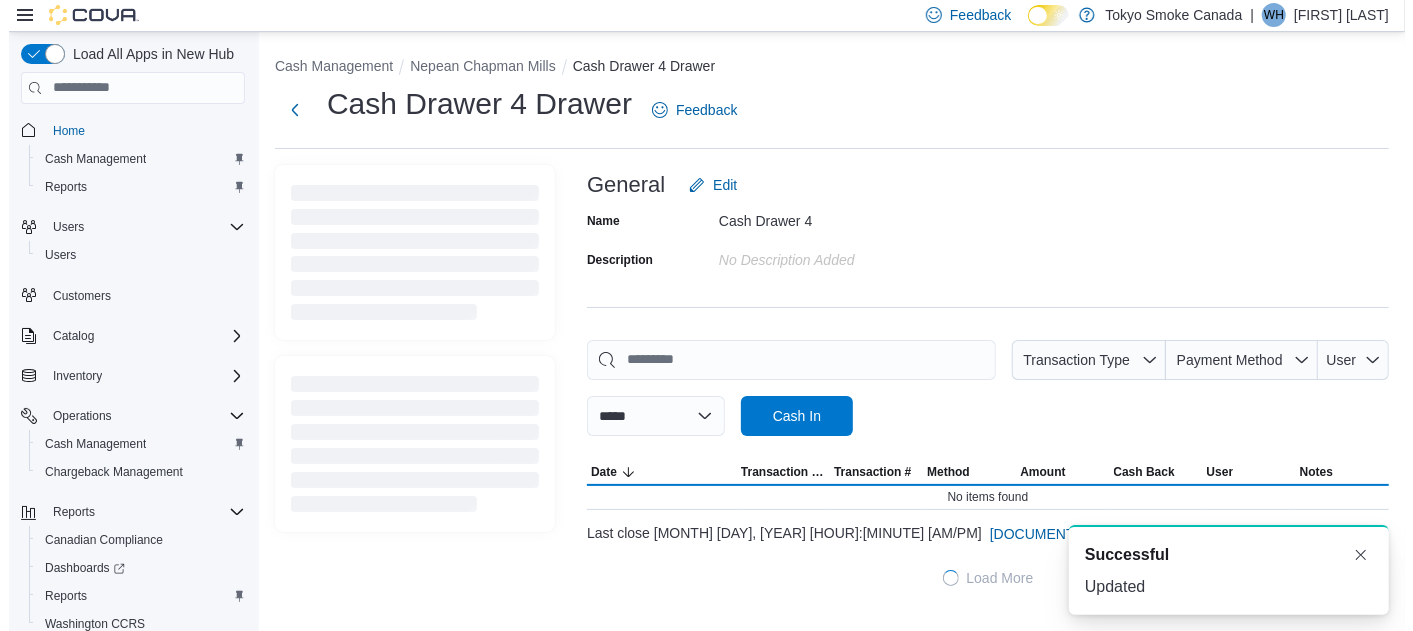 scroll, scrollTop: 0, scrollLeft: 0, axis: both 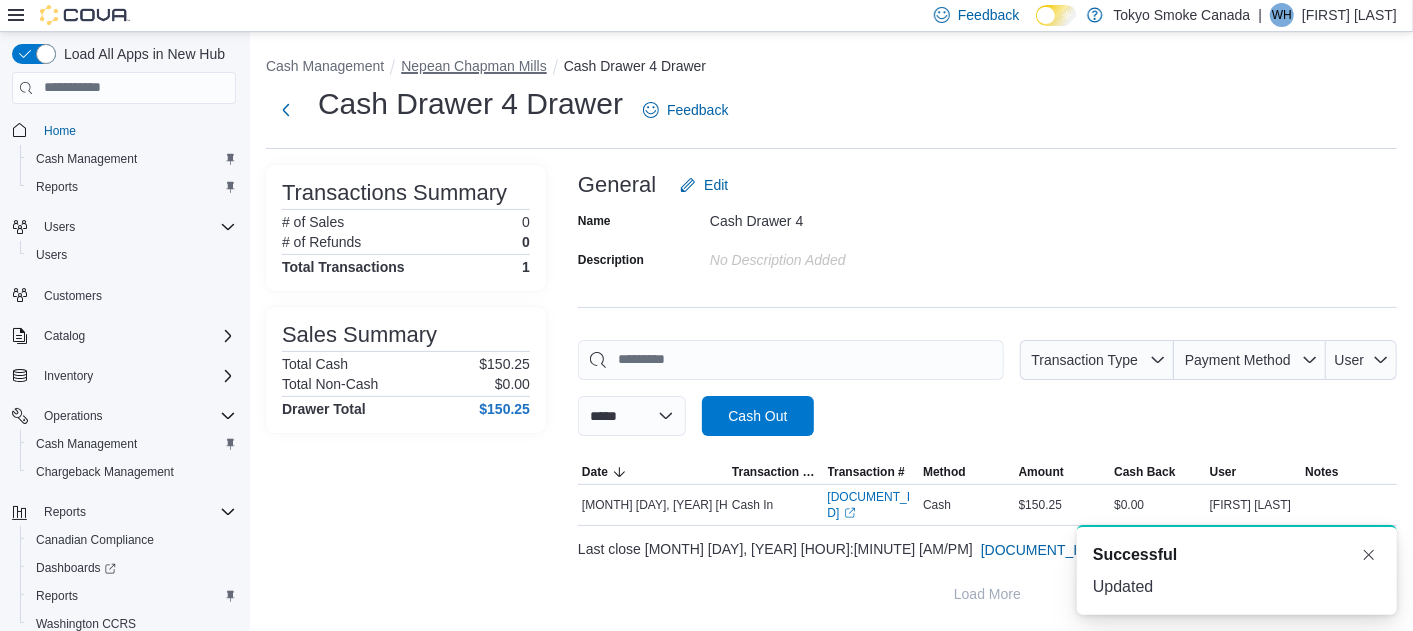 click on "Nepean Chapman Mills" at bounding box center [474, 66] 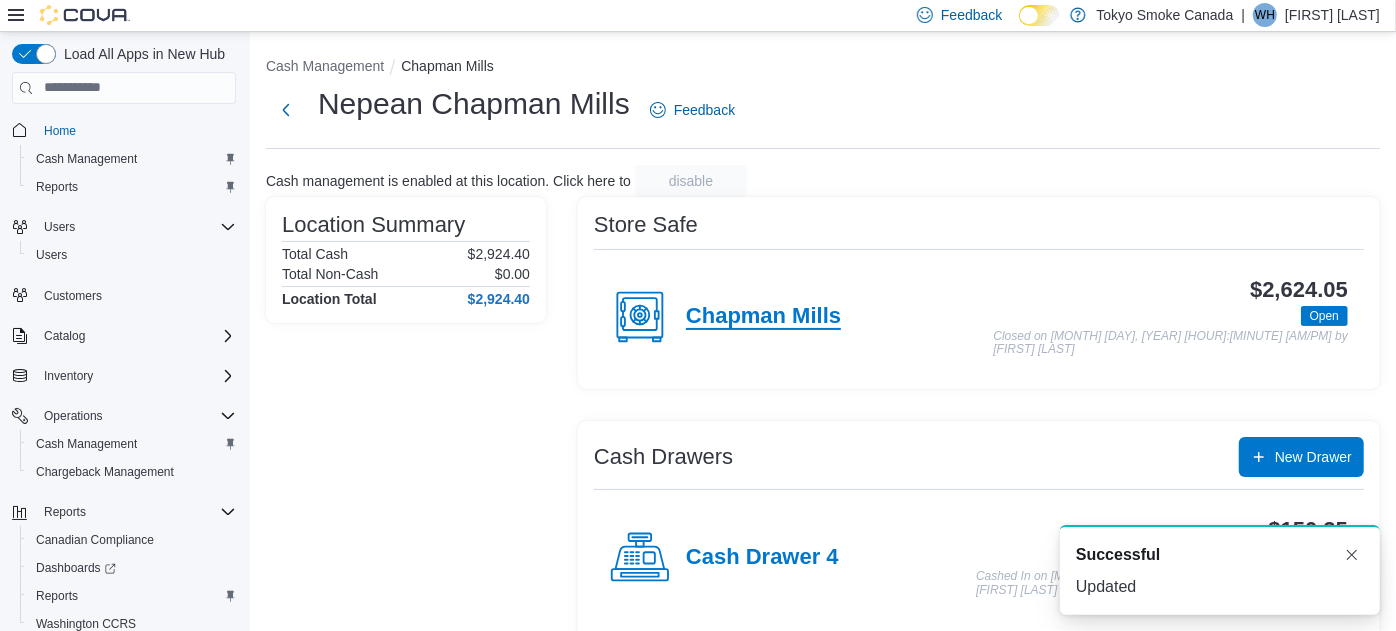 click on "Chapman Mills" at bounding box center (763, 317) 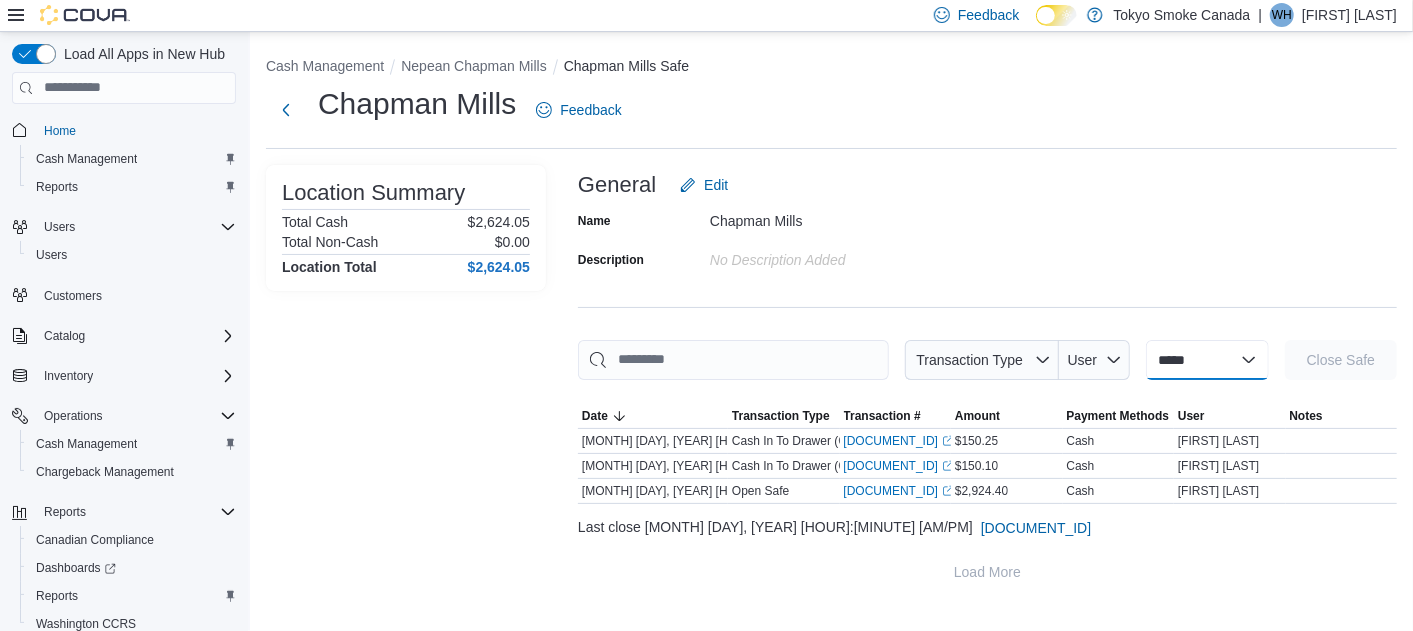 click on "**********" at bounding box center (1207, 360) 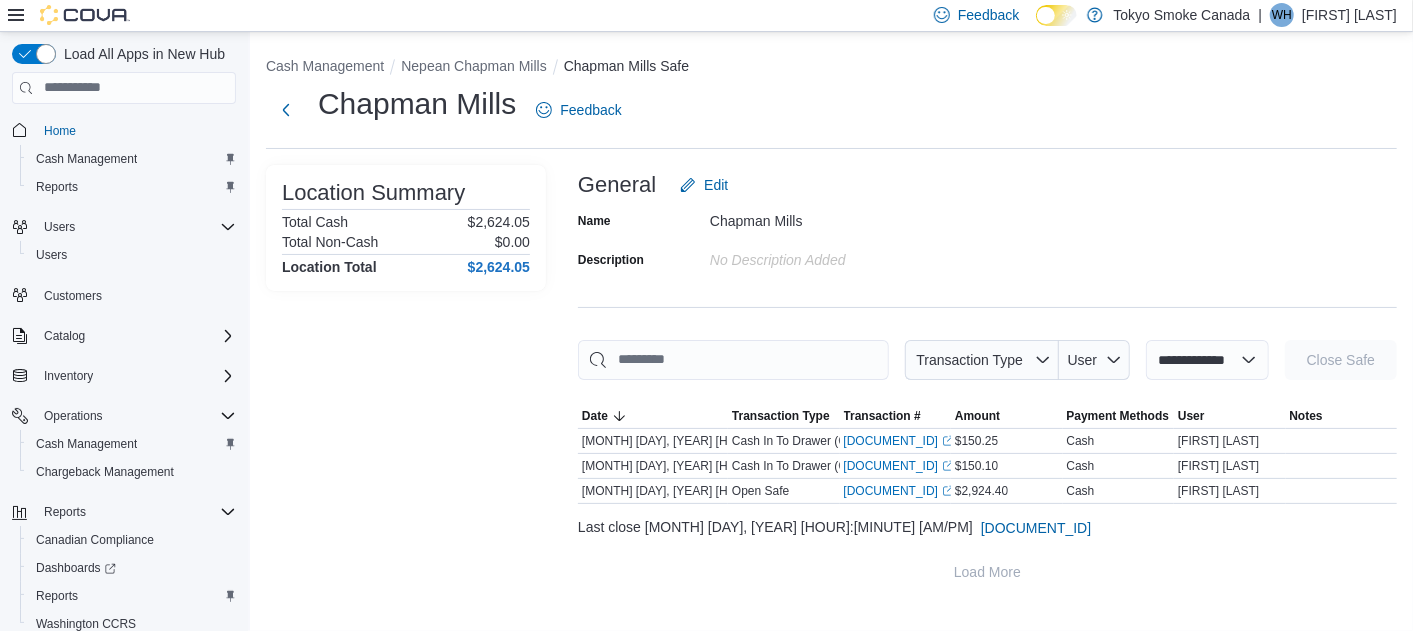 click on "**********" at bounding box center [1207, 360] 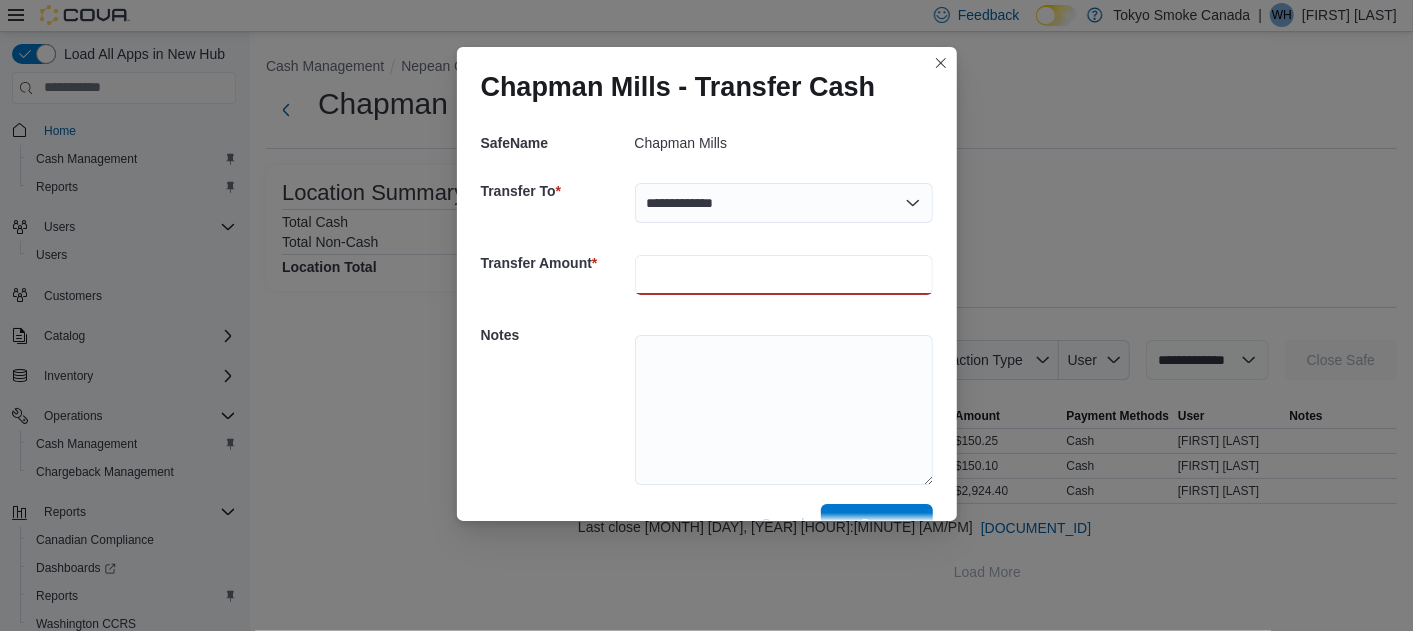 click at bounding box center [784, 275] 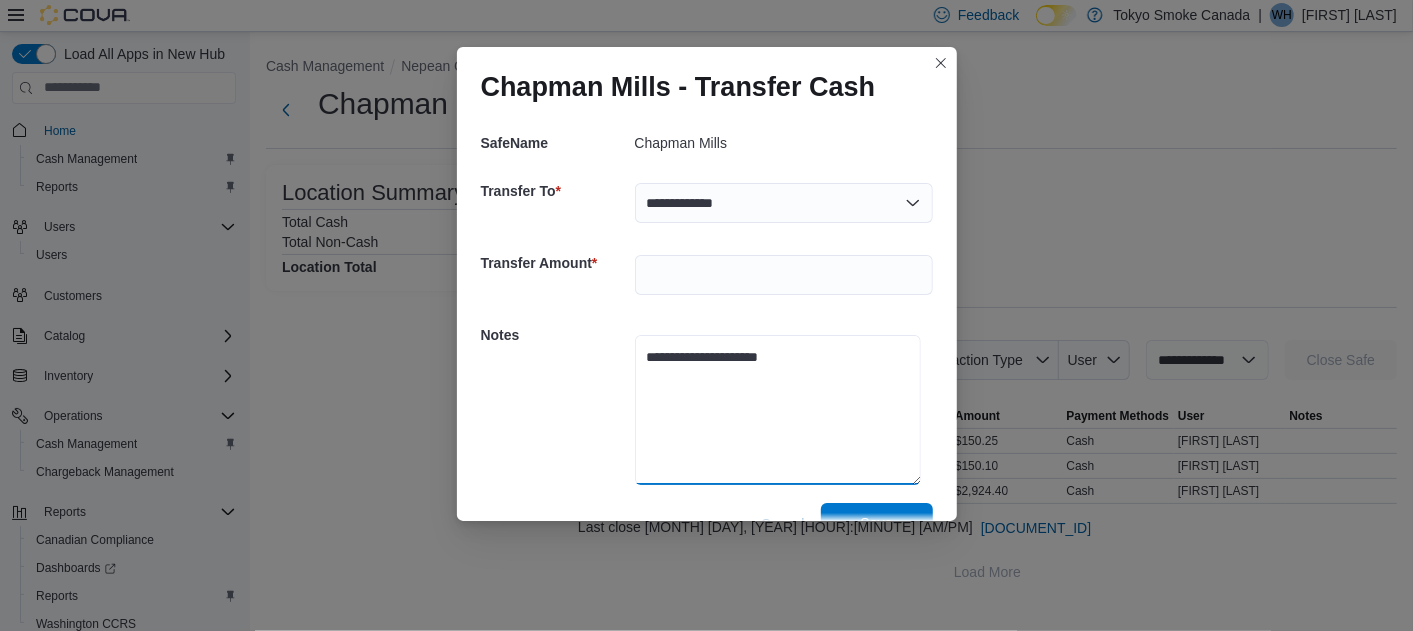 type on "**********" 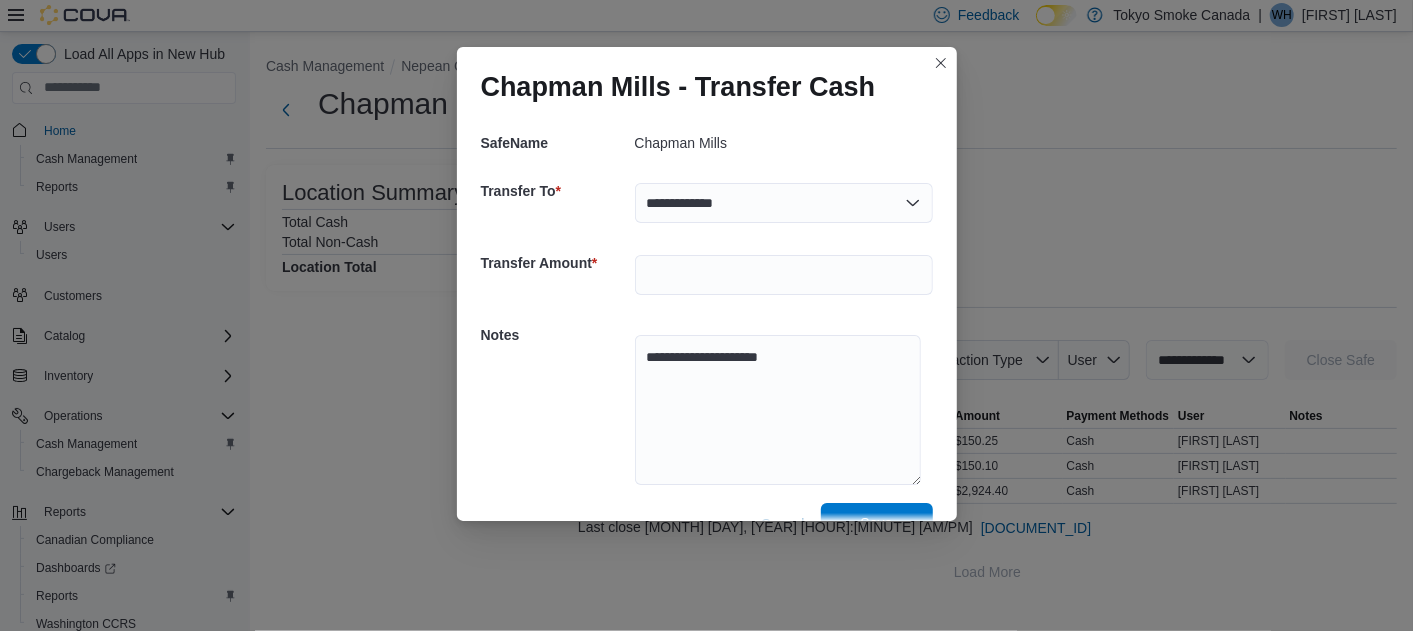 click on "Save" at bounding box center [877, 523] 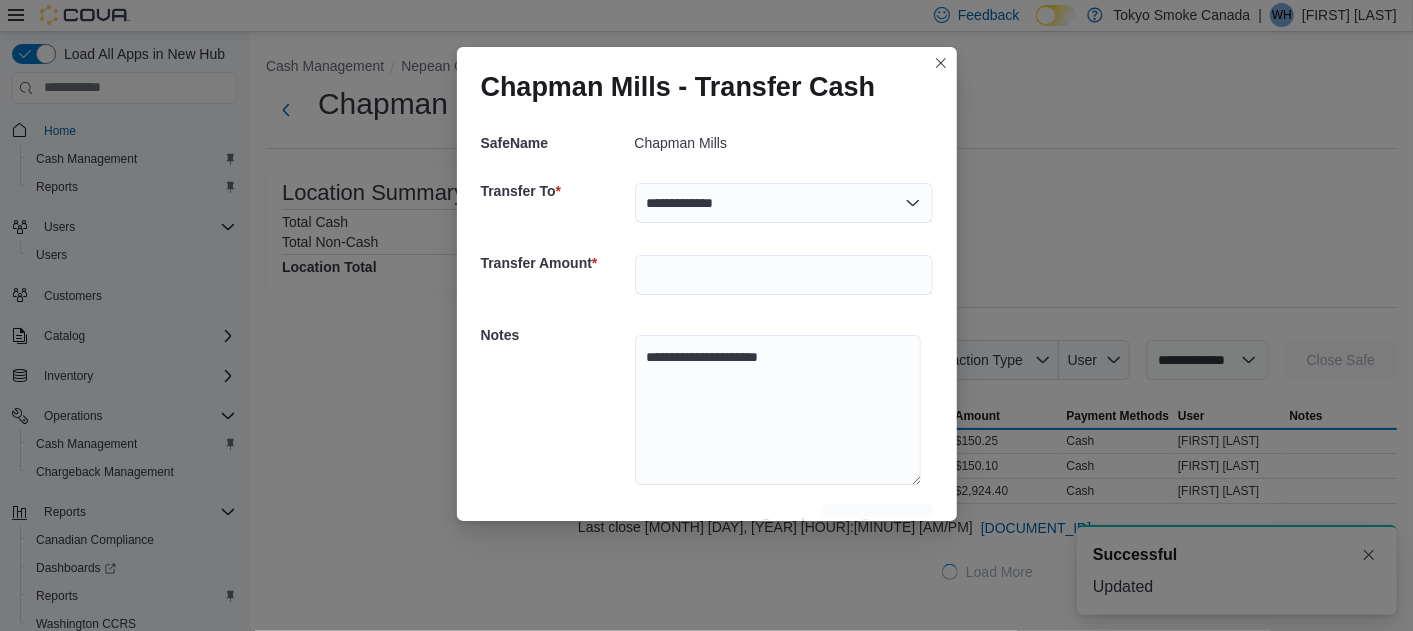 scroll, scrollTop: 0, scrollLeft: 0, axis: both 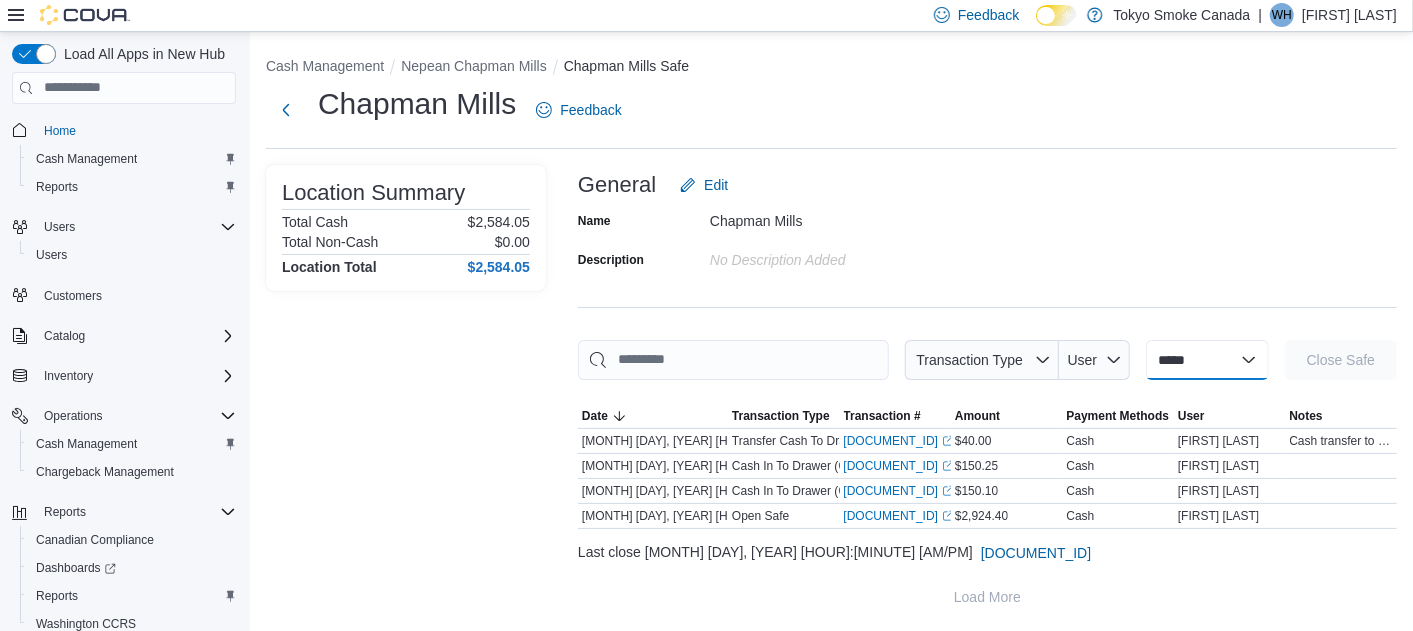 click on "**********" at bounding box center (1207, 360) 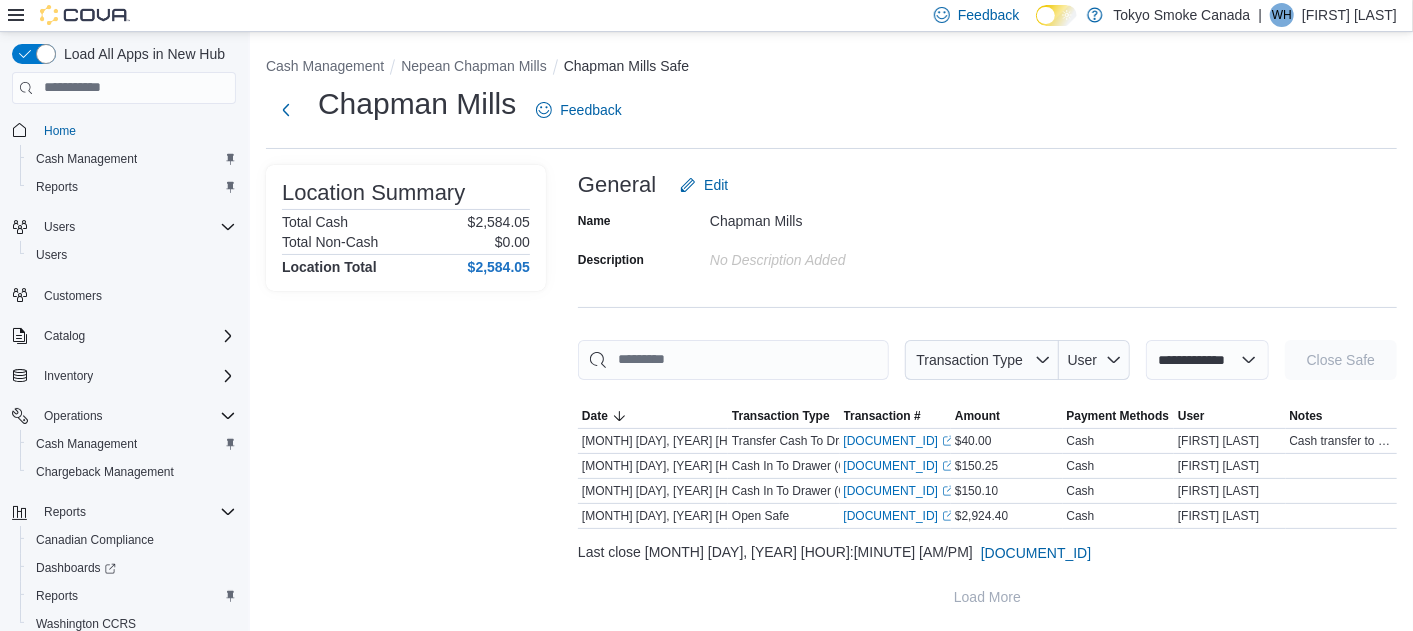 click on "**********" at bounding box center (1207, 360) 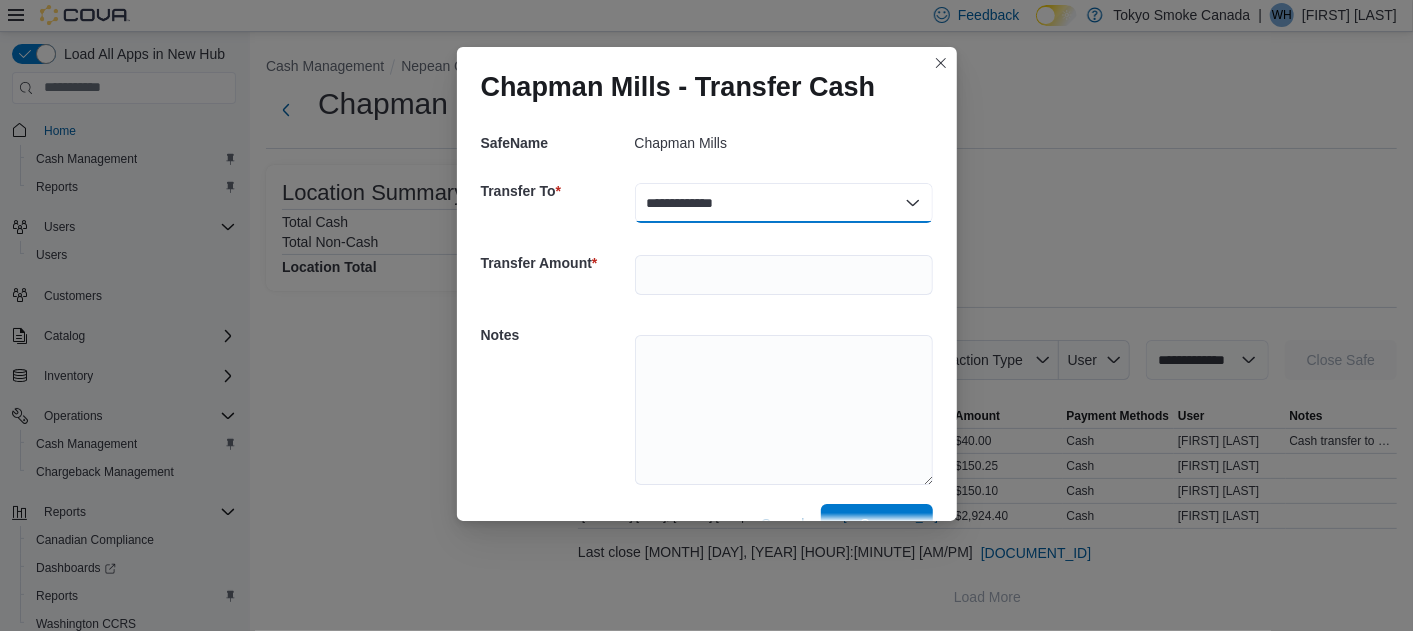 click on "**********" at bounding box center (784, 203) 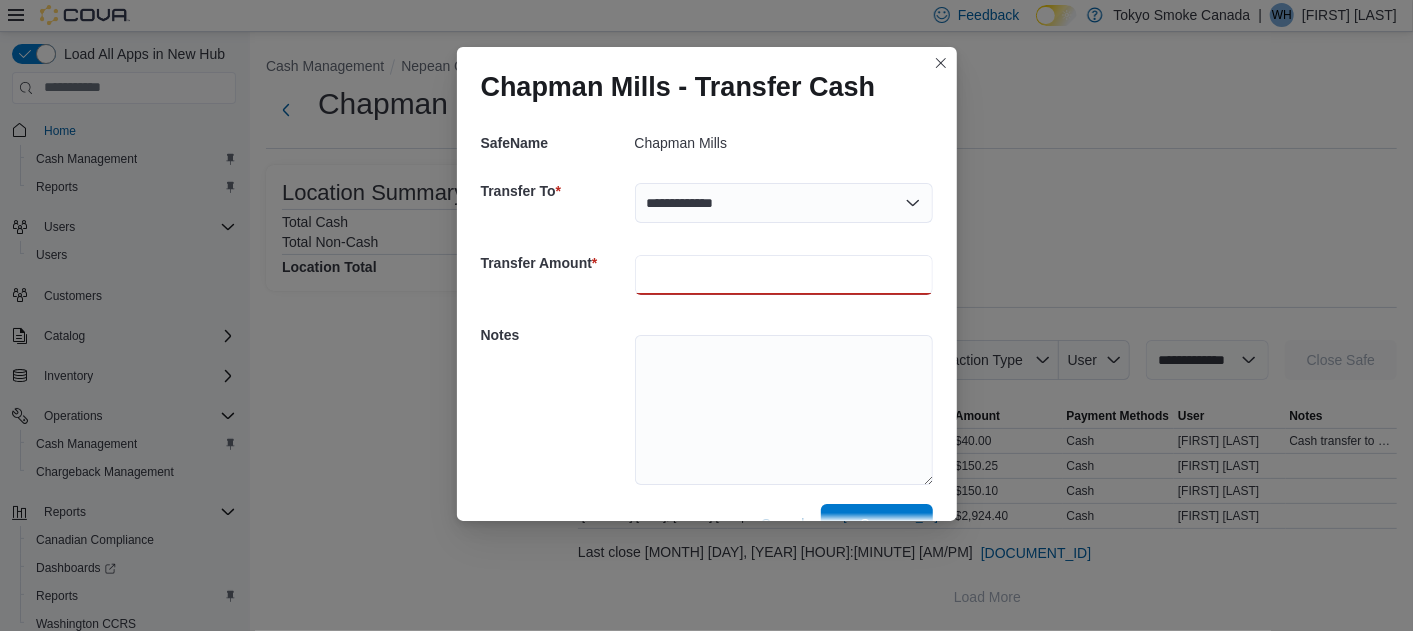 click at bounding box center (784, 275) 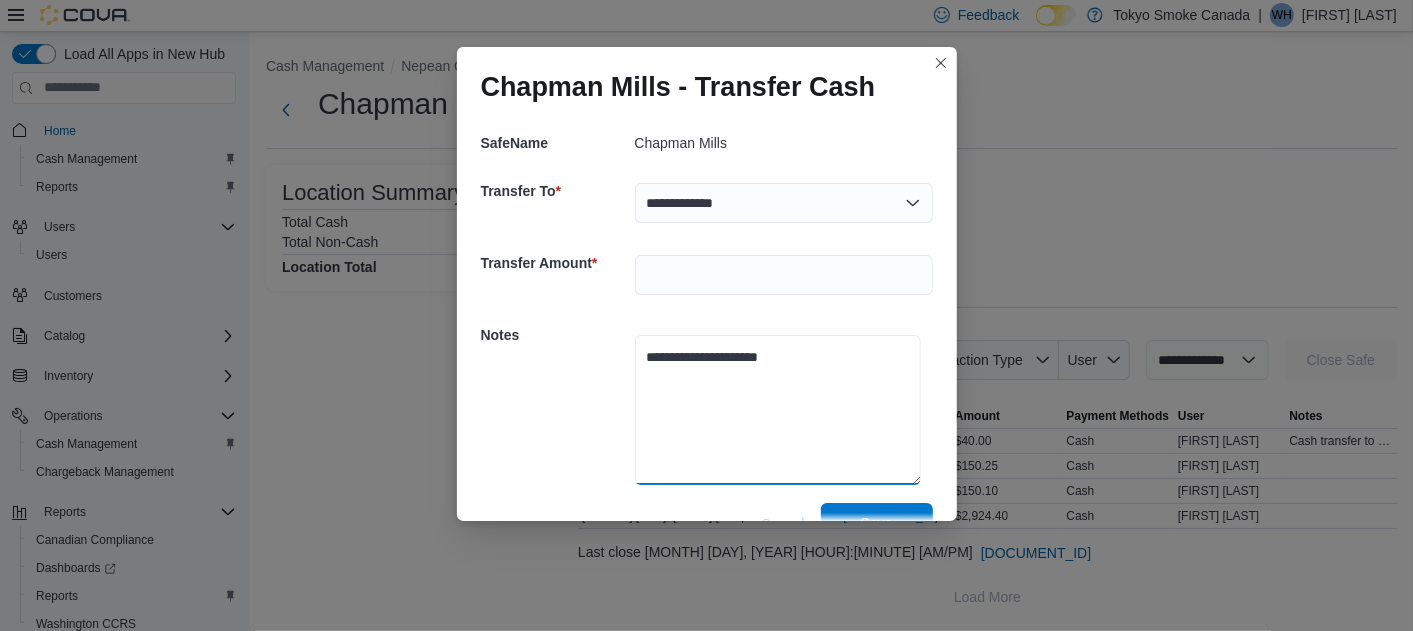 type on "**********" 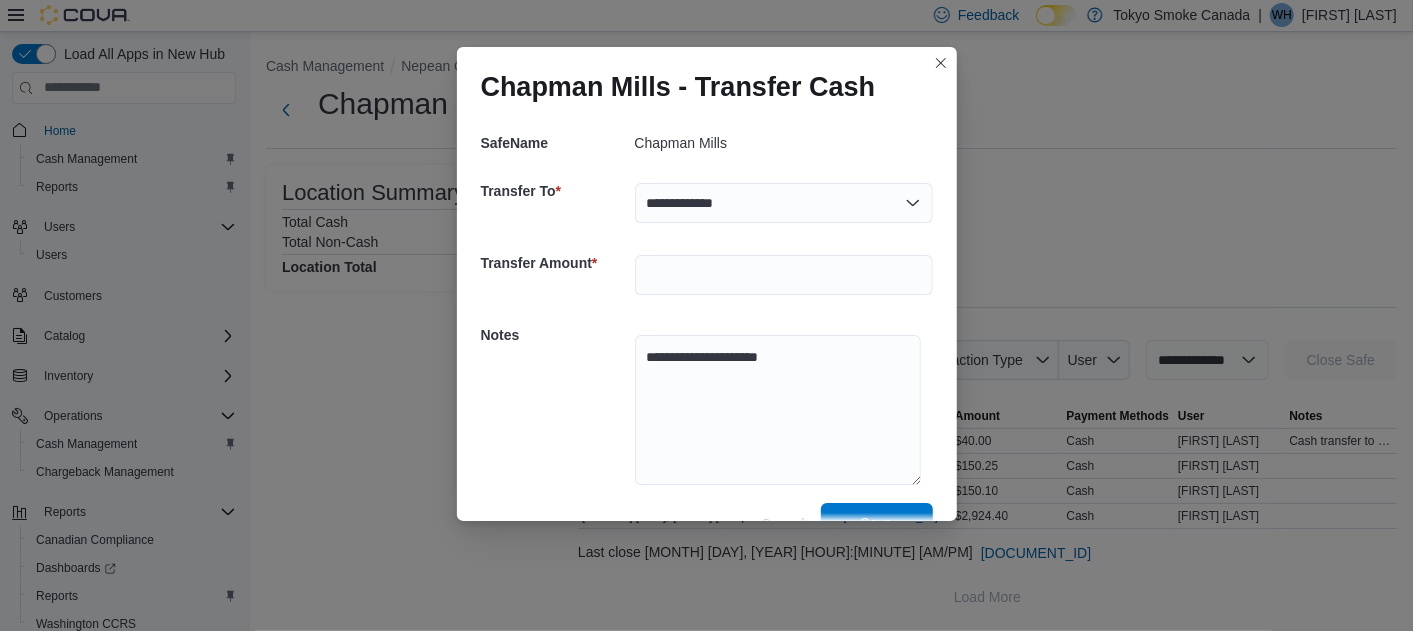 click on "**********" at bounding box center [707, 331] 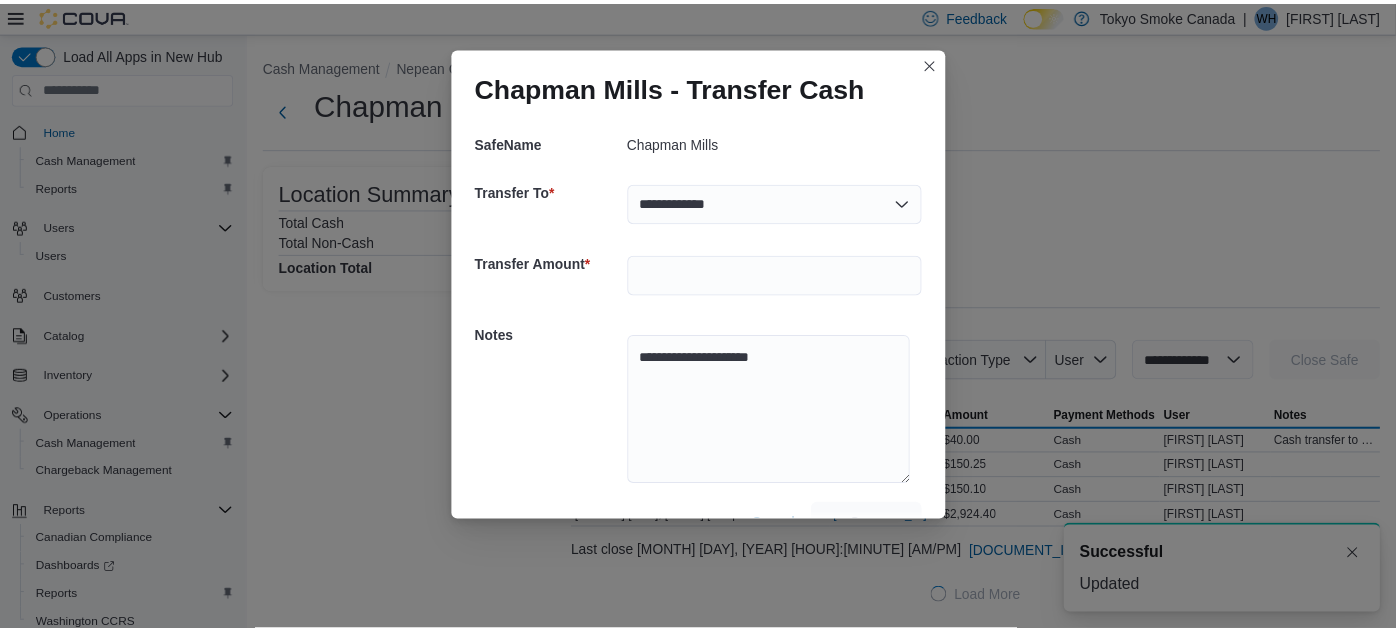 scroll, scrollTop: 0, scrollLeft: 0, axis: both 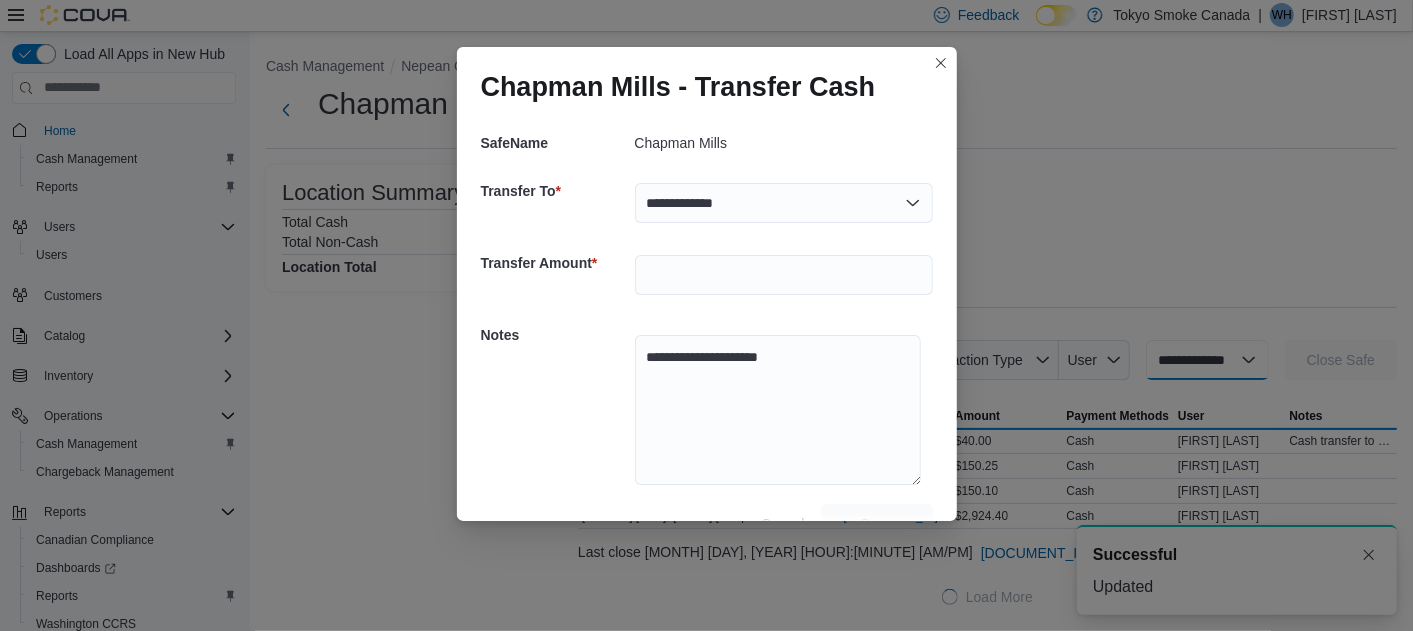 select 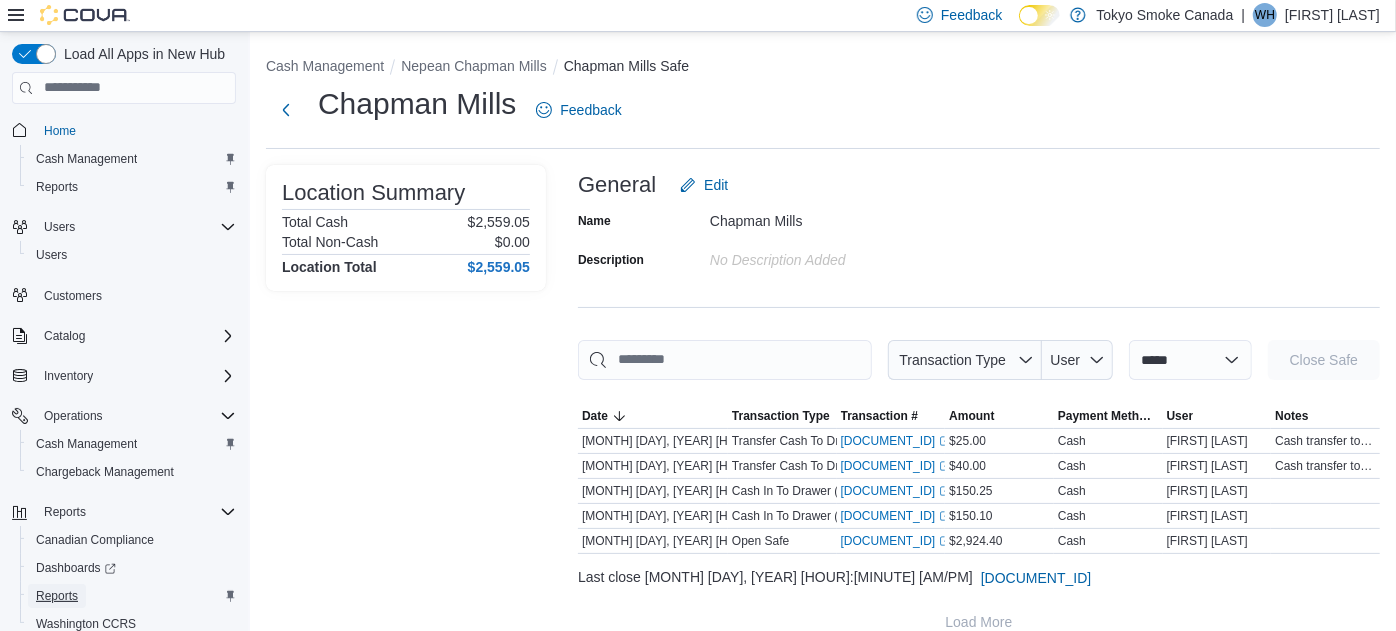 click on "Reports" at bounding box center (57, 596) 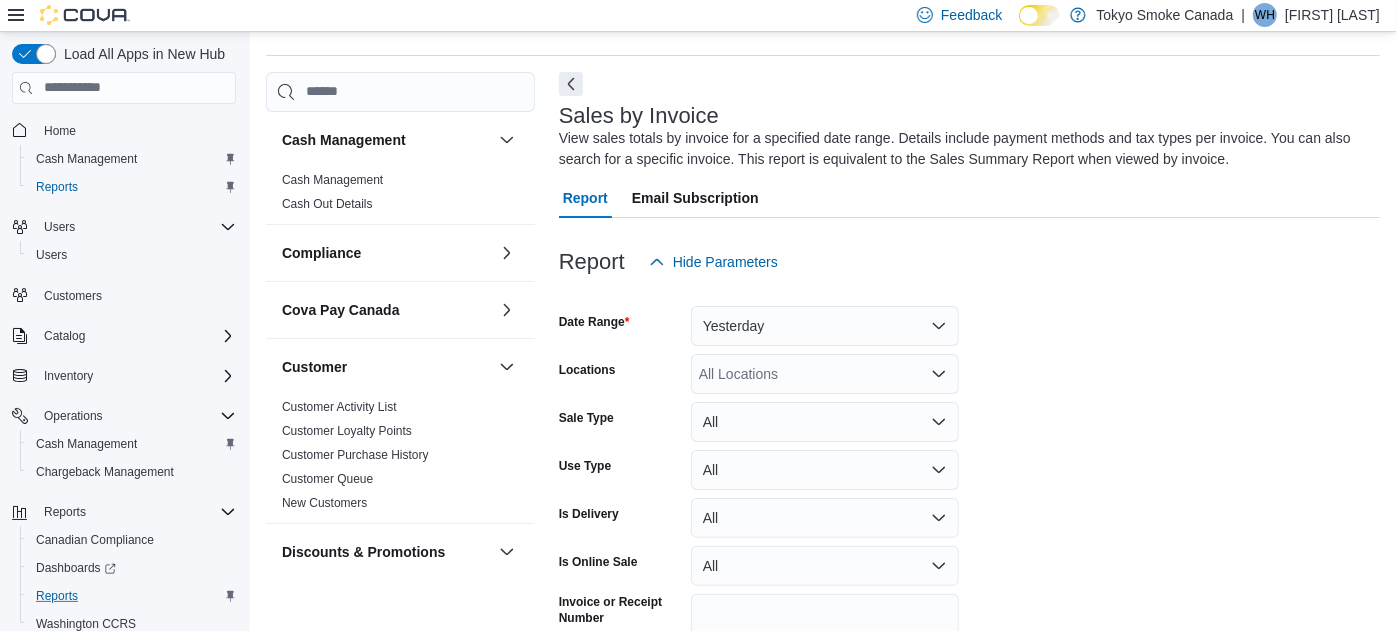 scroll, scrollTop: 66, scrollLeft: 0, axis: vertical 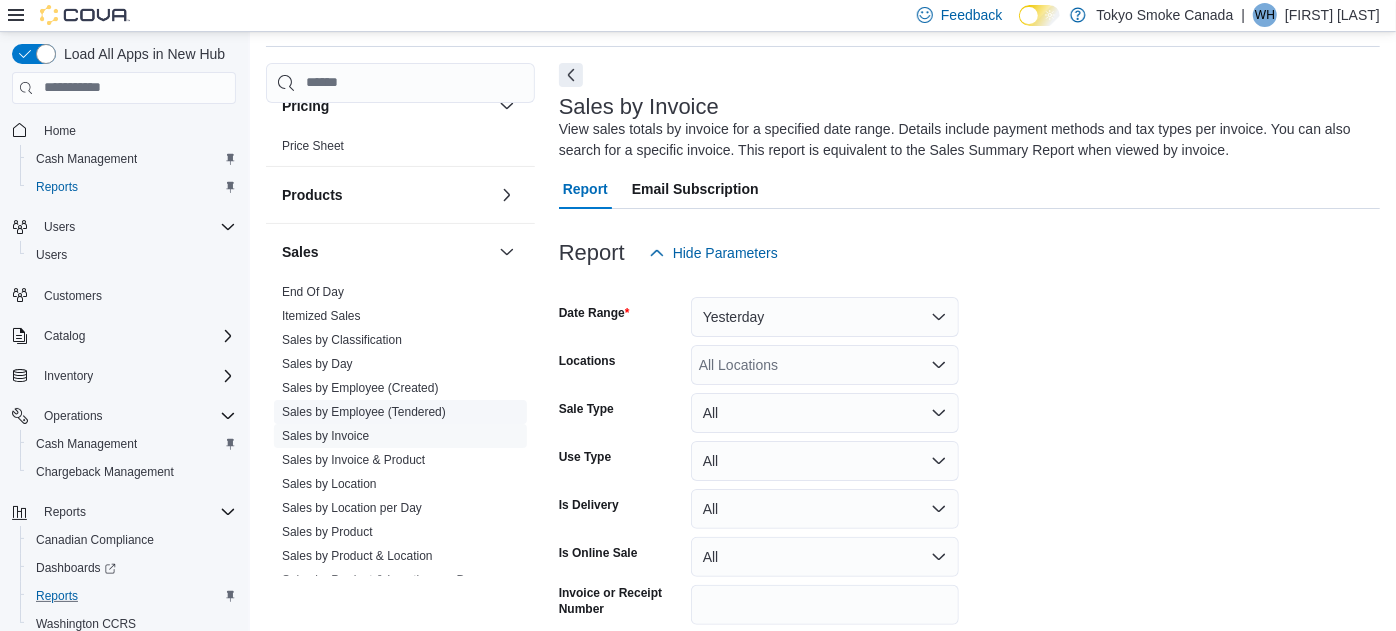 click on "Sales by Employee (Tendered)" at bounding box center [364, 412] 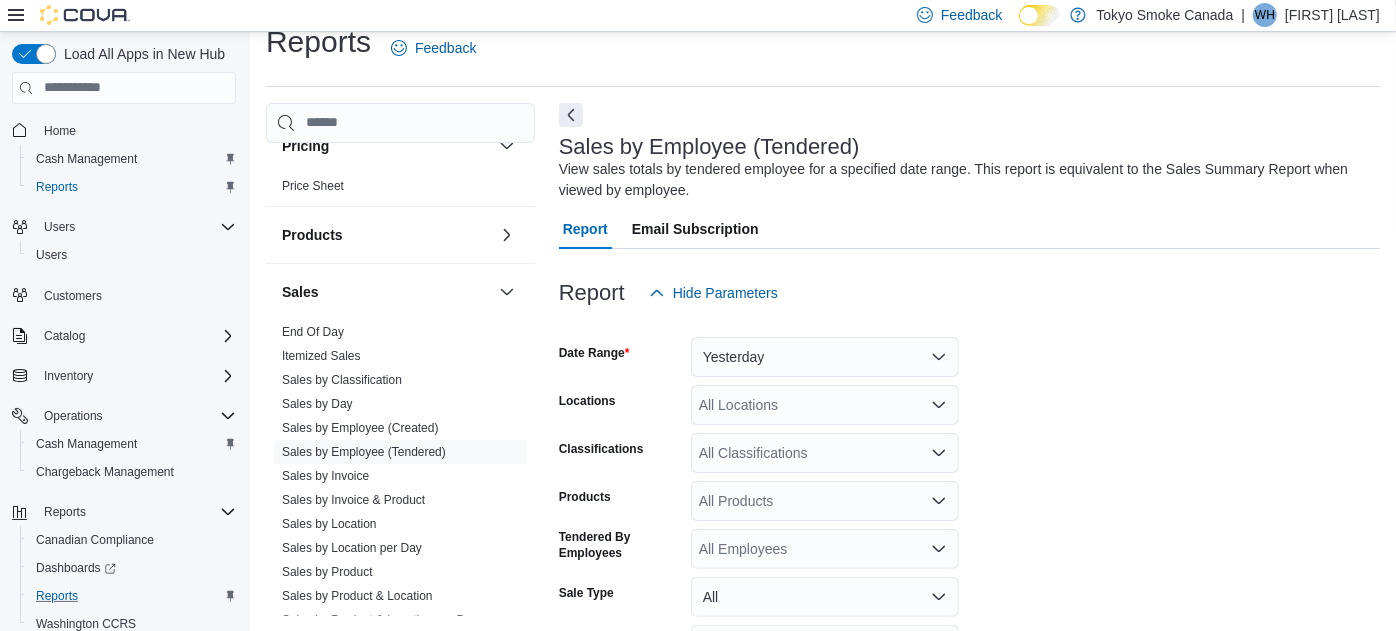 scroll, scrollTop: 66, scrollLeft: 0, axis: vertical 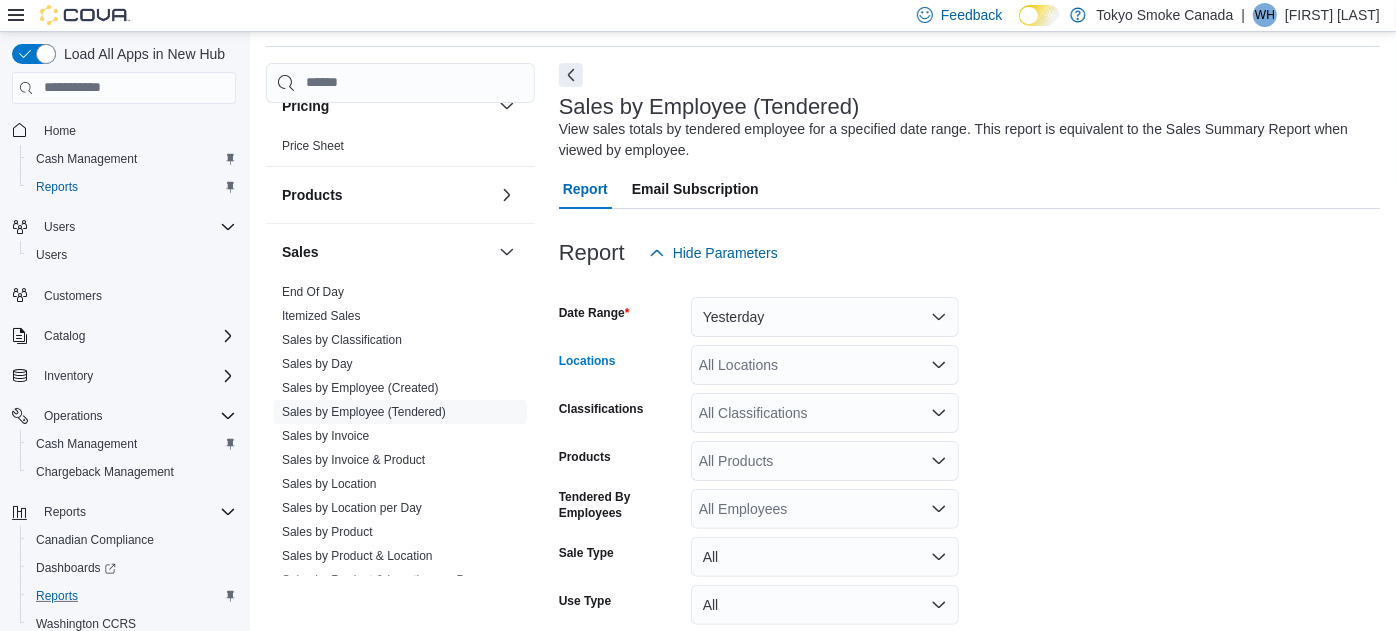 click on "All Locations" at bounding box center (825, 365) 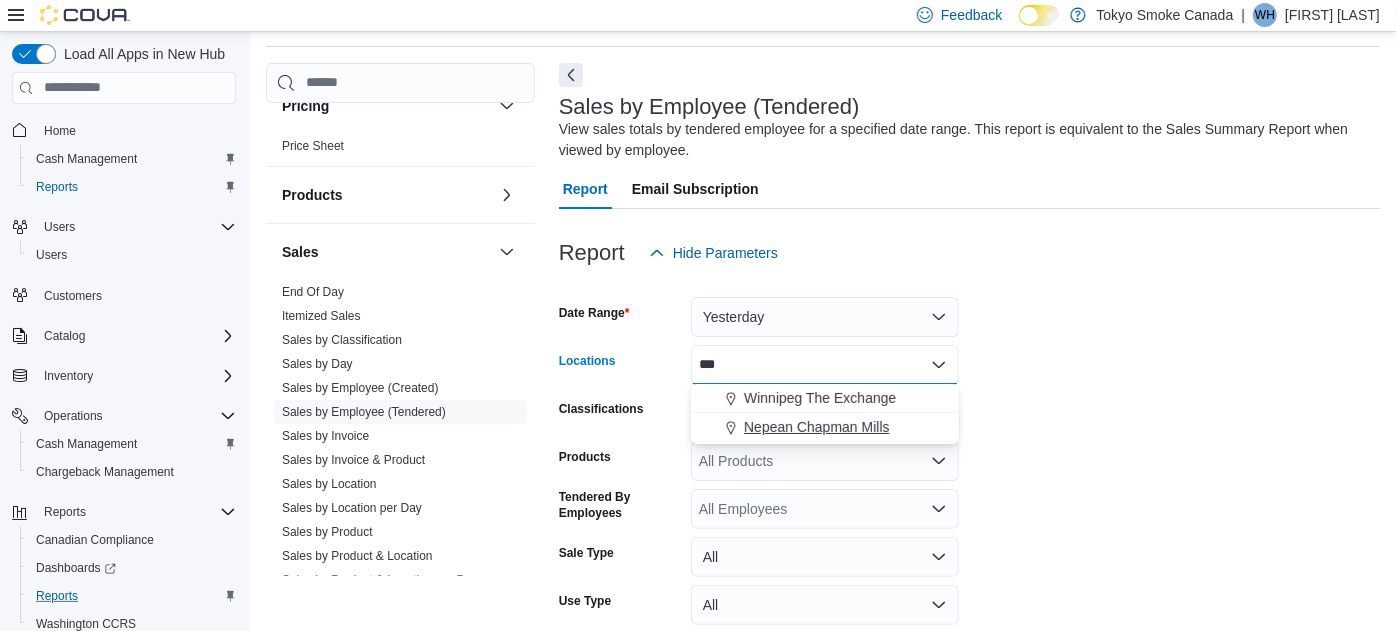 type on "***" 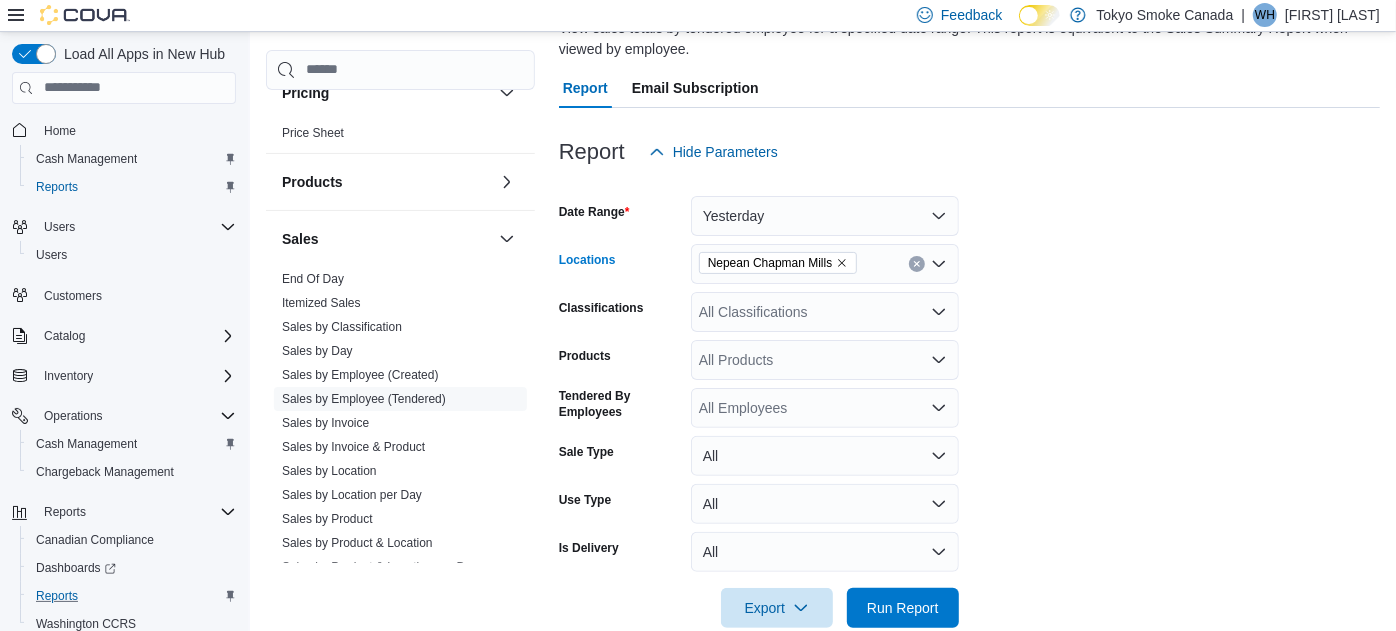 scroll, scrollTop: 202, scrollLeft: 0, axis: vertical 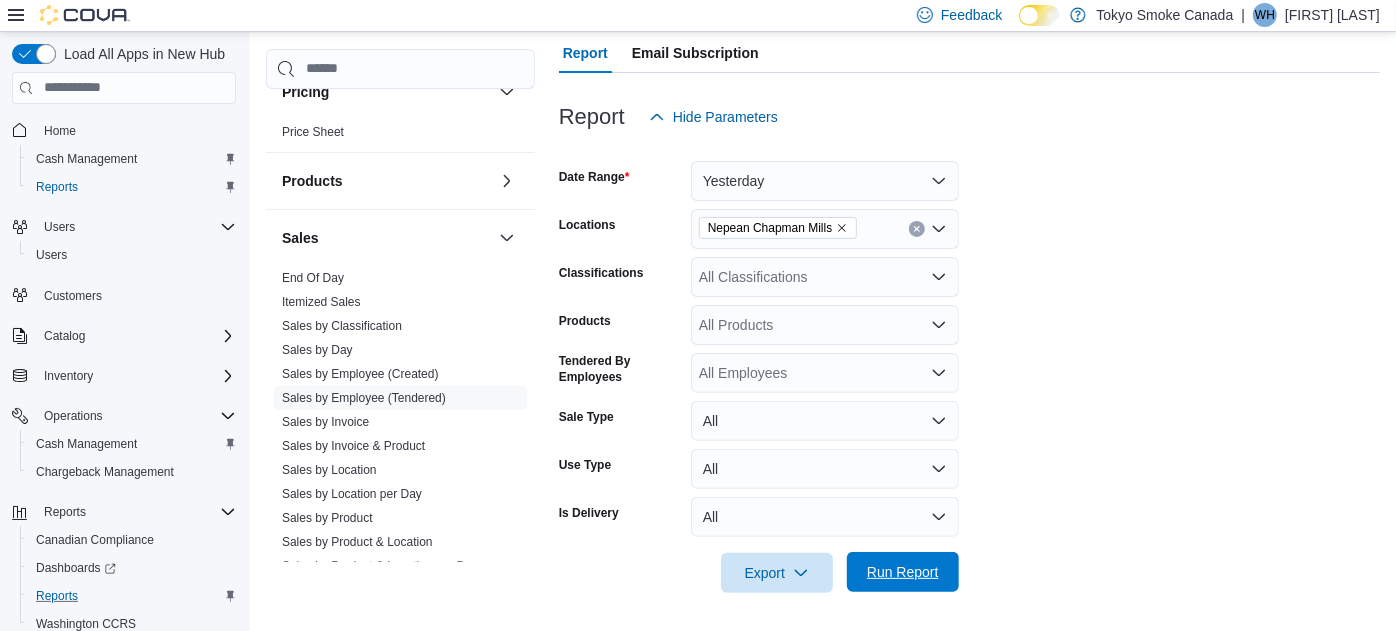 click on "Run Report" at bounding box center [903, 572] 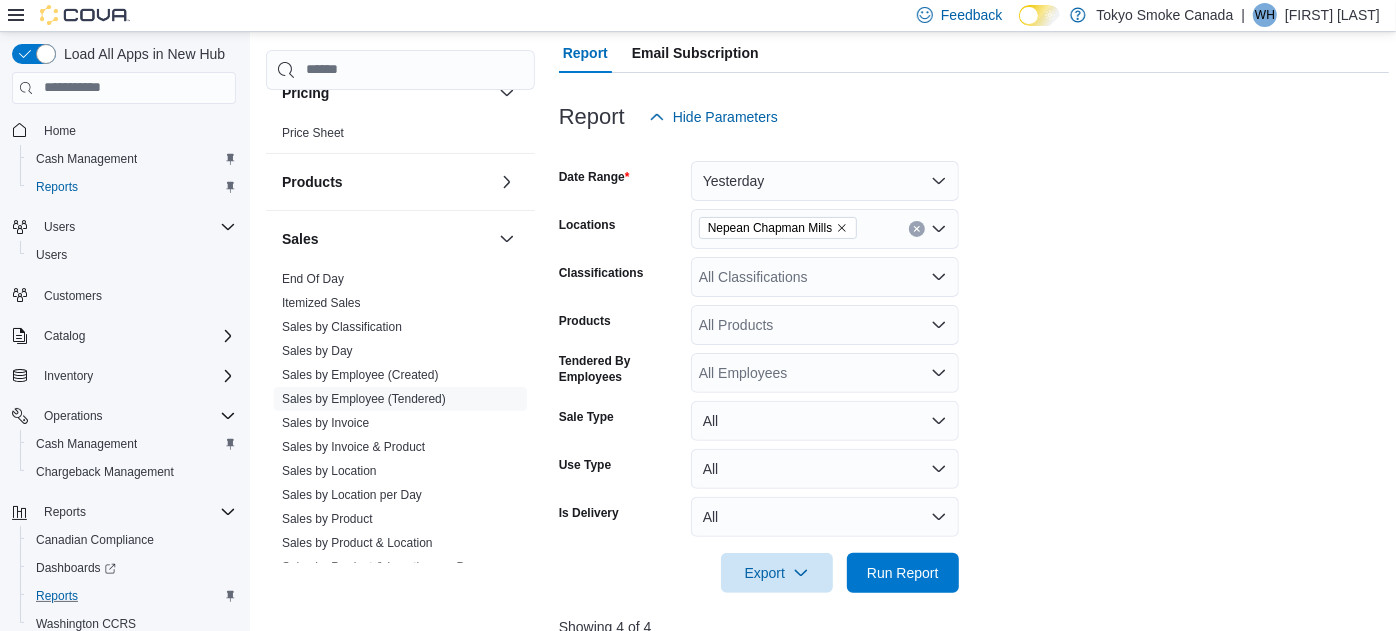 scroll, scrollTop: 731, scrollLeft: 0, axis: vertical 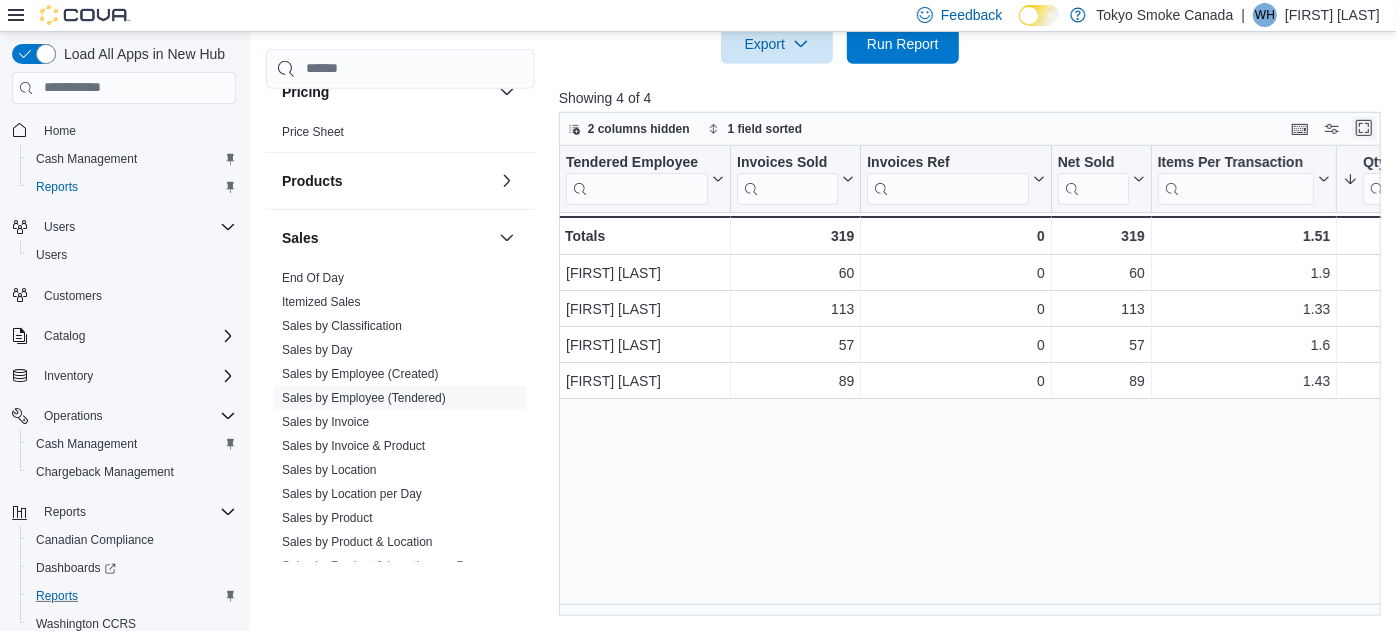 click at bounding box center (1364, 128) 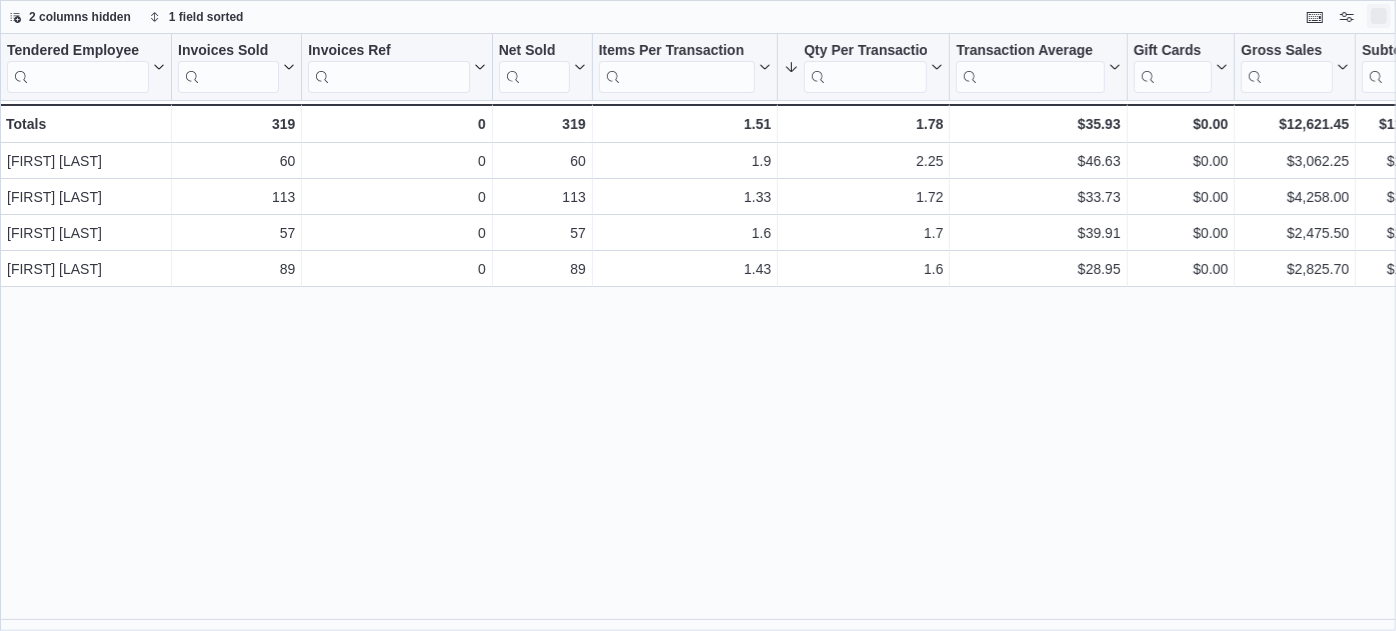 scroll, scrollTop: 0, scrollLeft: 0, axis: both 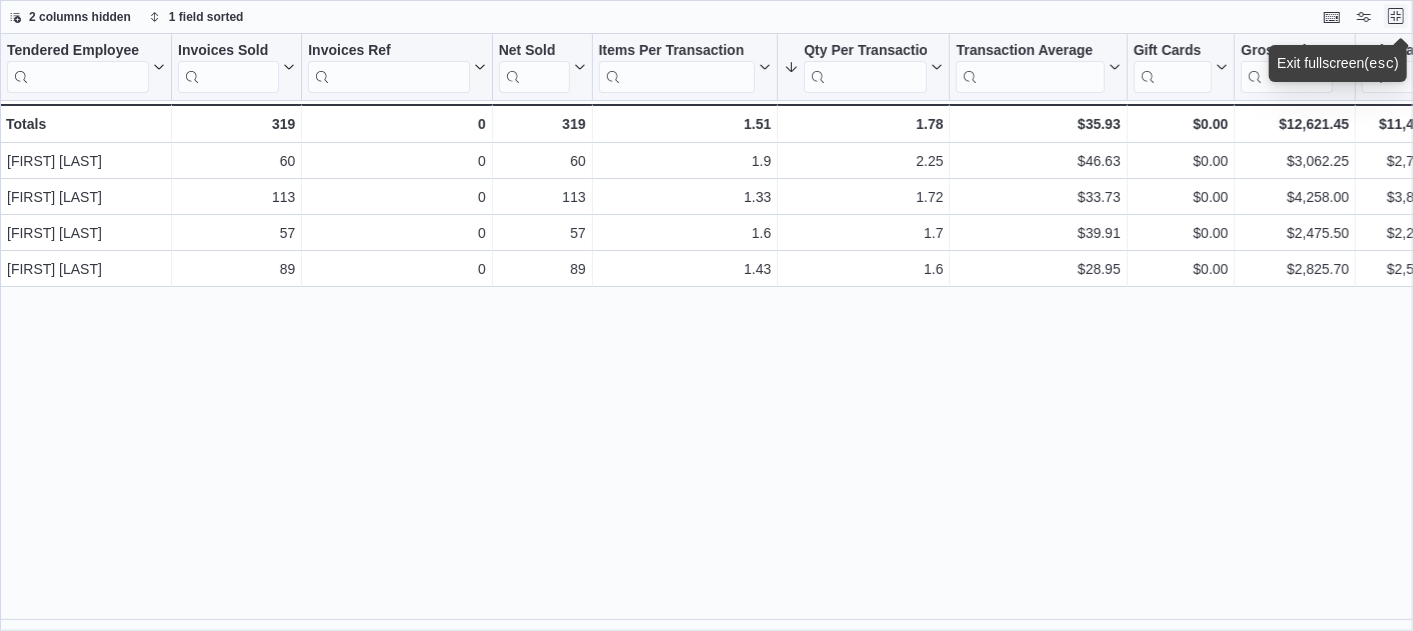 click at bounding box center [1396, 16] 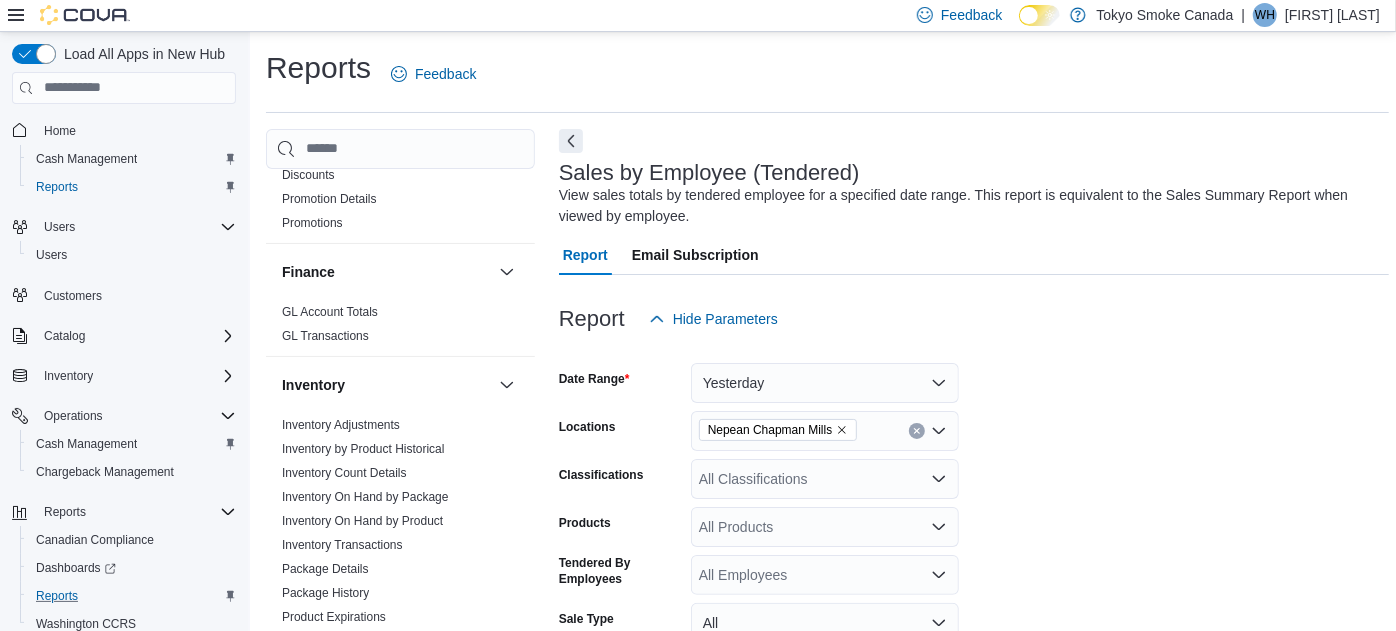 scroll, scrollTop: 414, scrollLeft: 0, axis: vertical 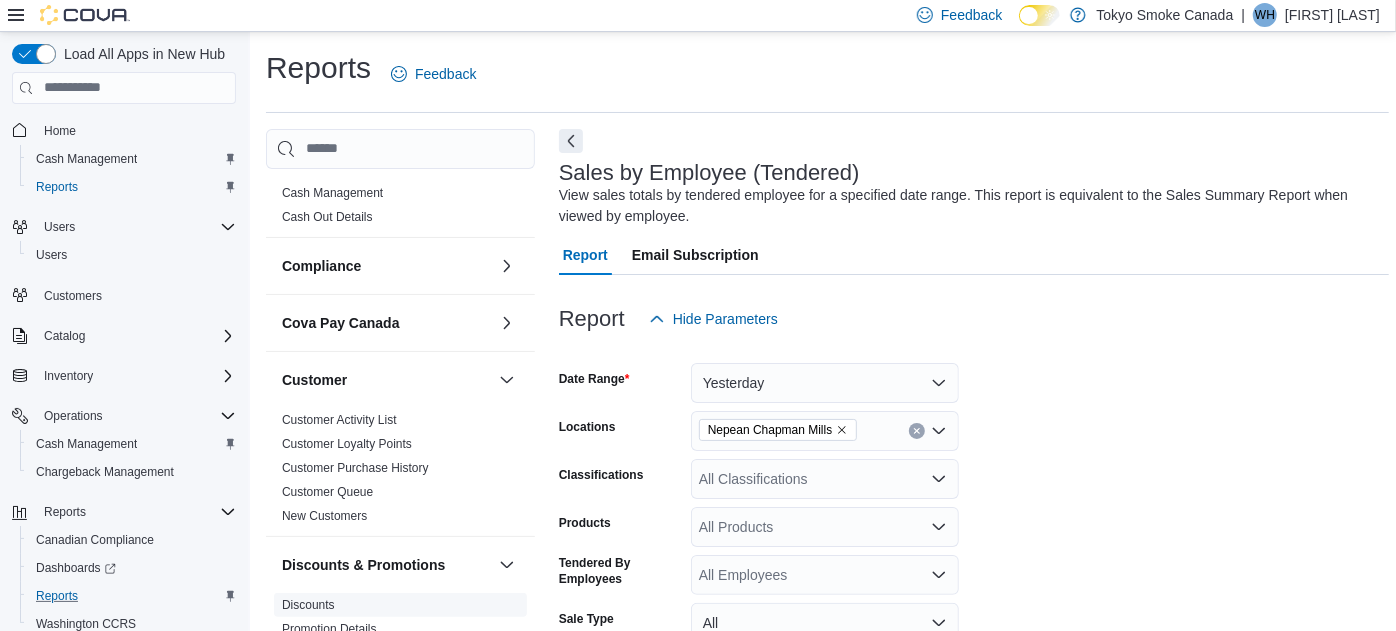 click on "Discounts" at bounding box center (308, 605) 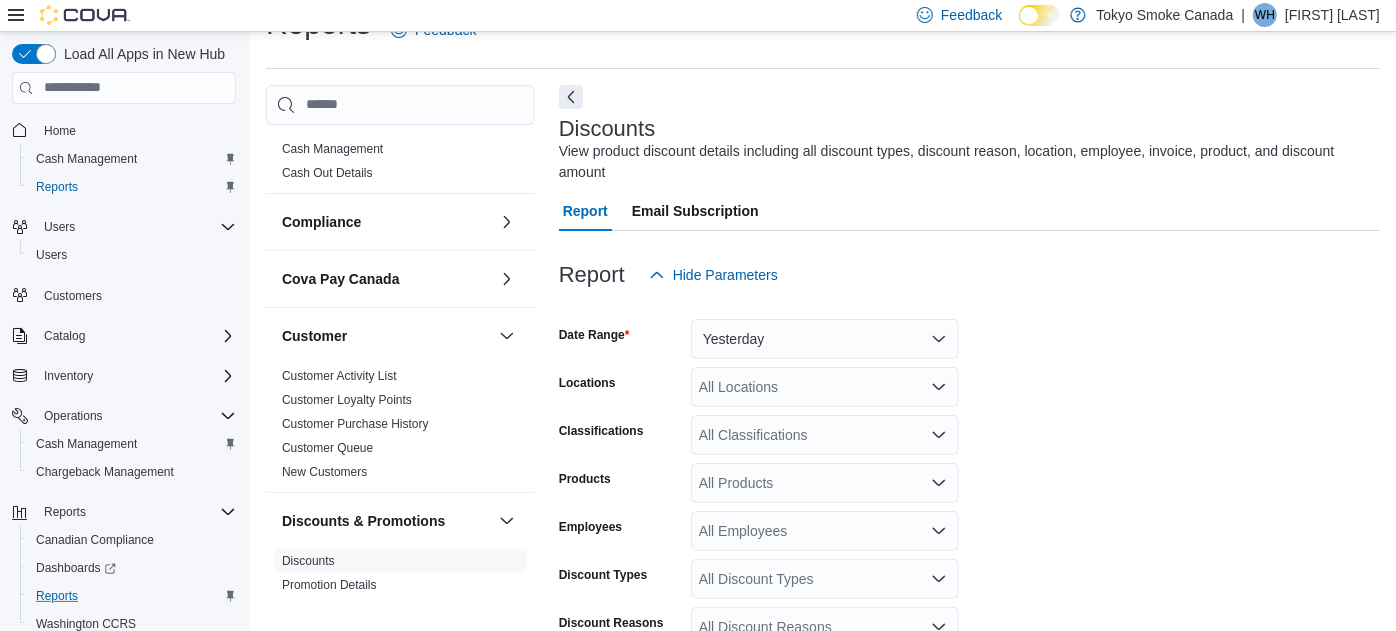 scroll, scrollTop: 45, scrollLeft: 0, axis: vertical 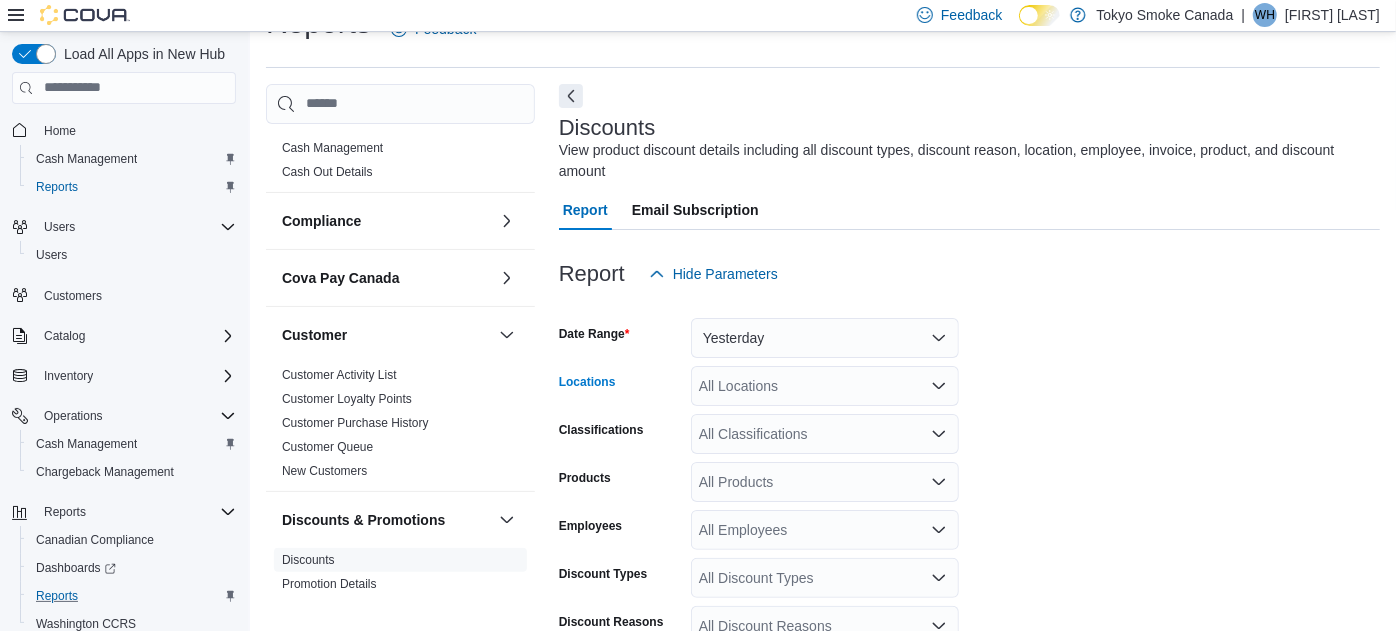 click on "All Locations" at bounding box center (825, 386) 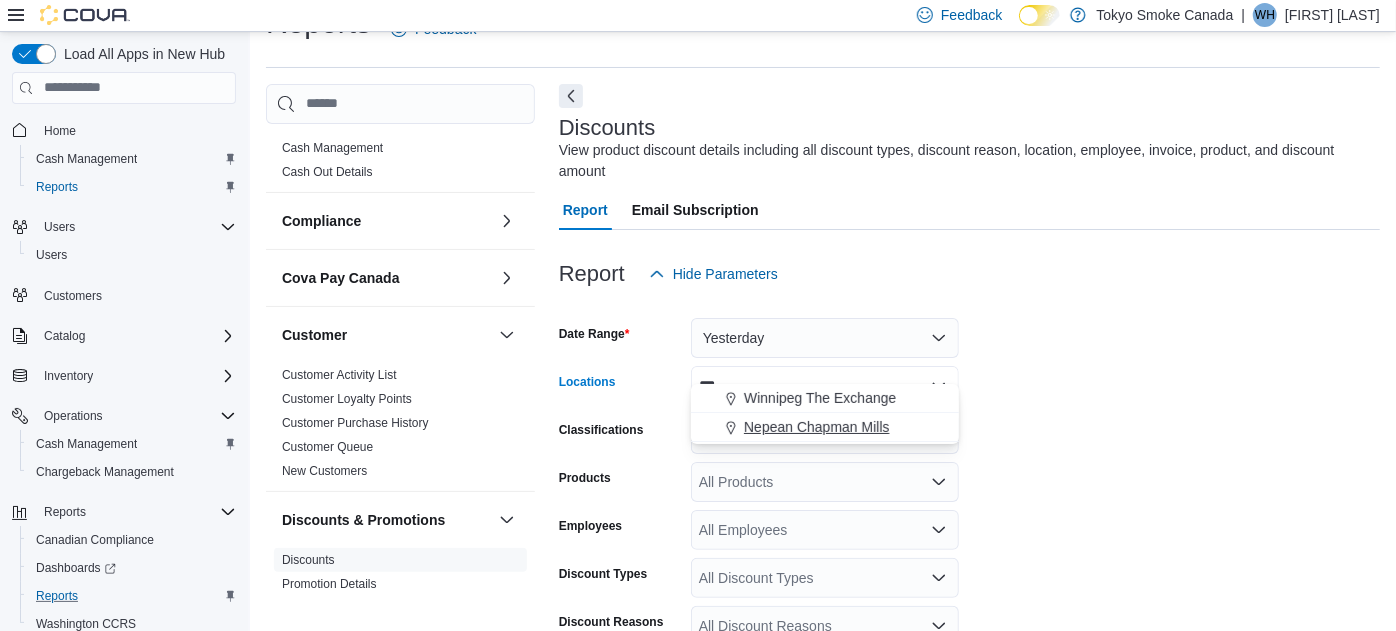 type on "***" 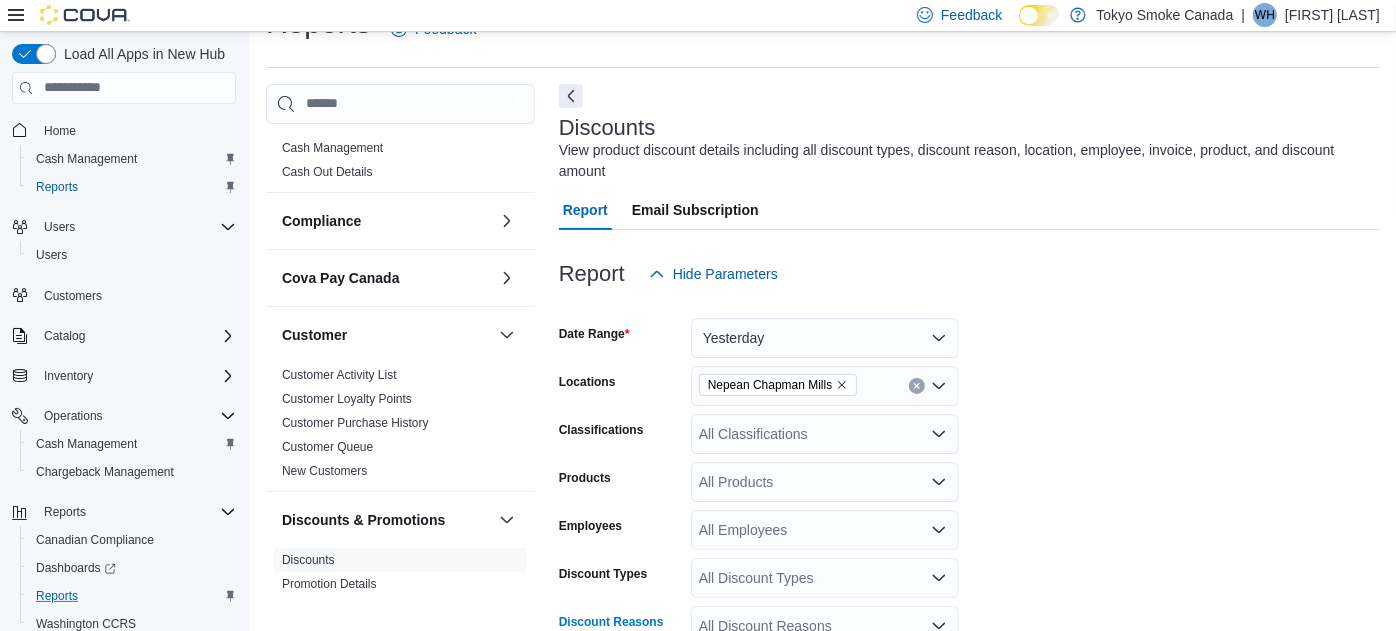 click on "All Discount Reasons" at bounding box center (825, 626) 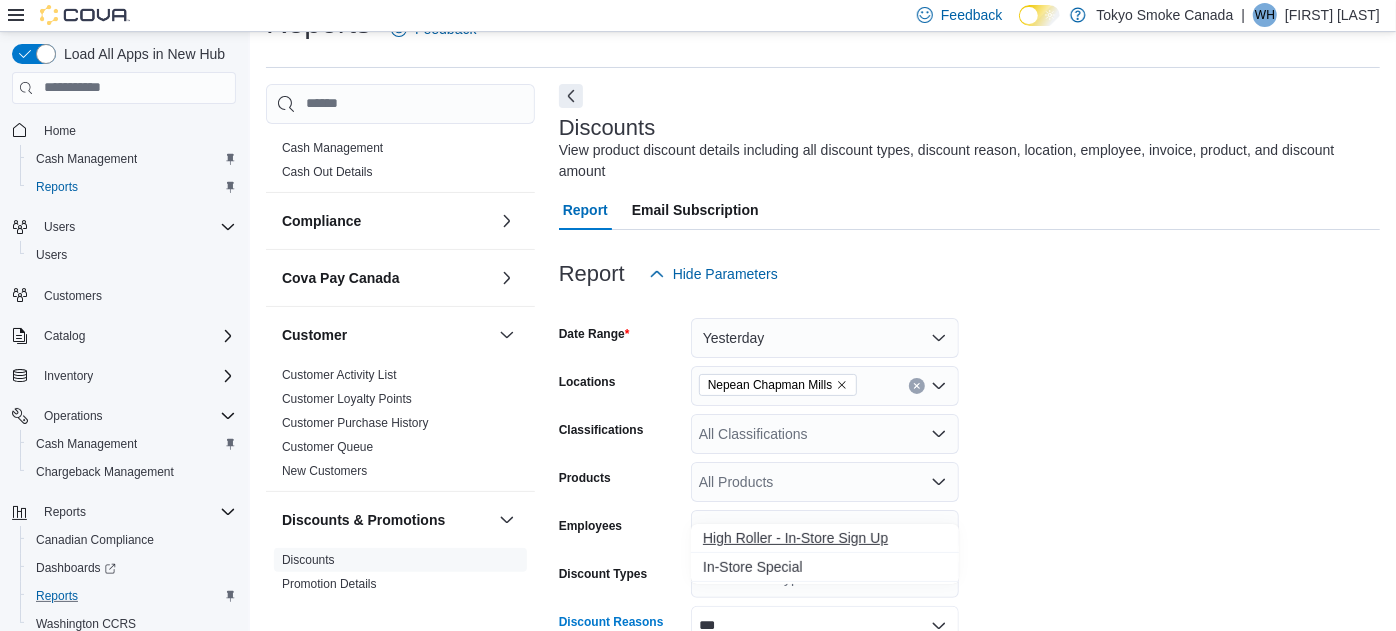 type on "***" 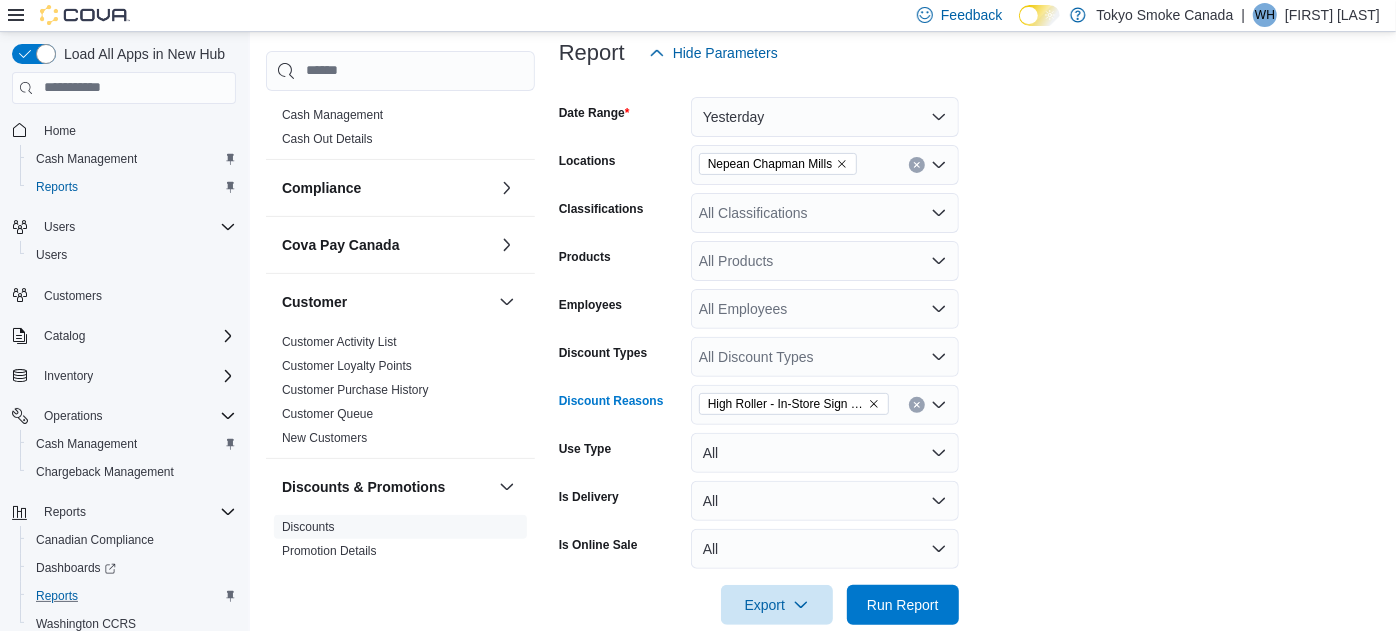 scroll, scrollTop: 277, scrollLeft: 0, axis: vertical 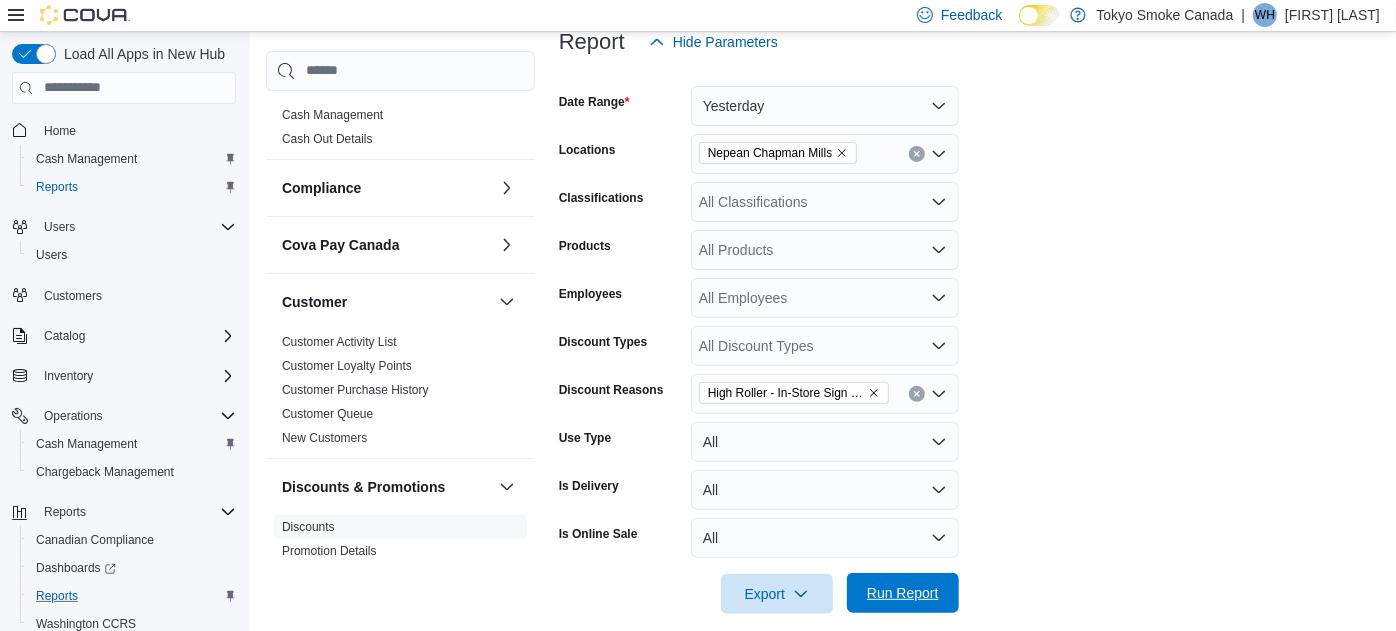 click on "Run Report" at bounding box center [903, 593] 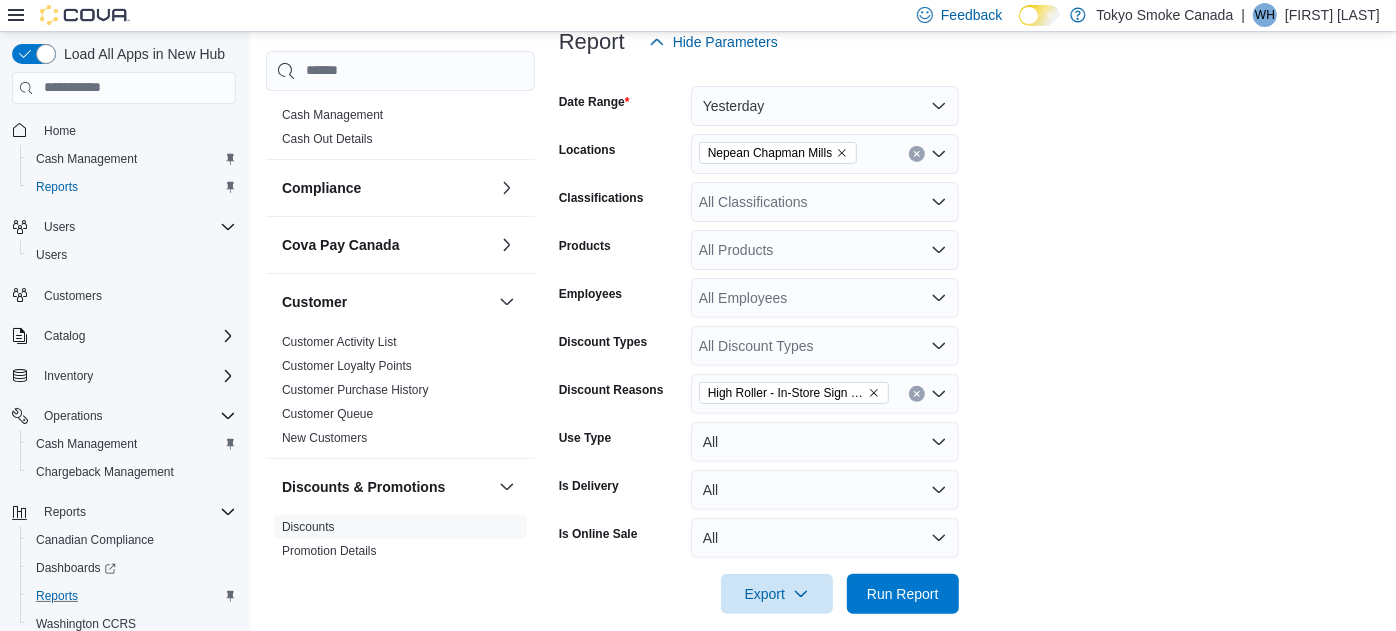 scroll, scrollTop: 806, scrollLeft: 0, axis: vertical 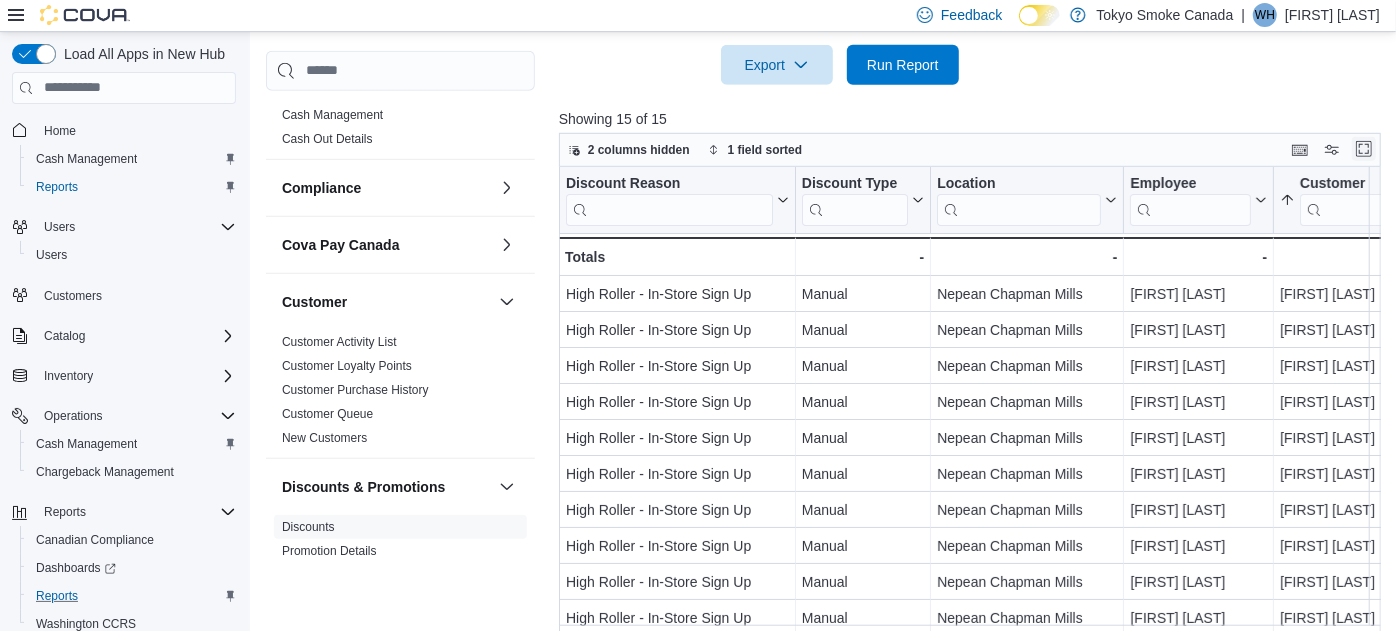 click at bounding box center [1364, 149] 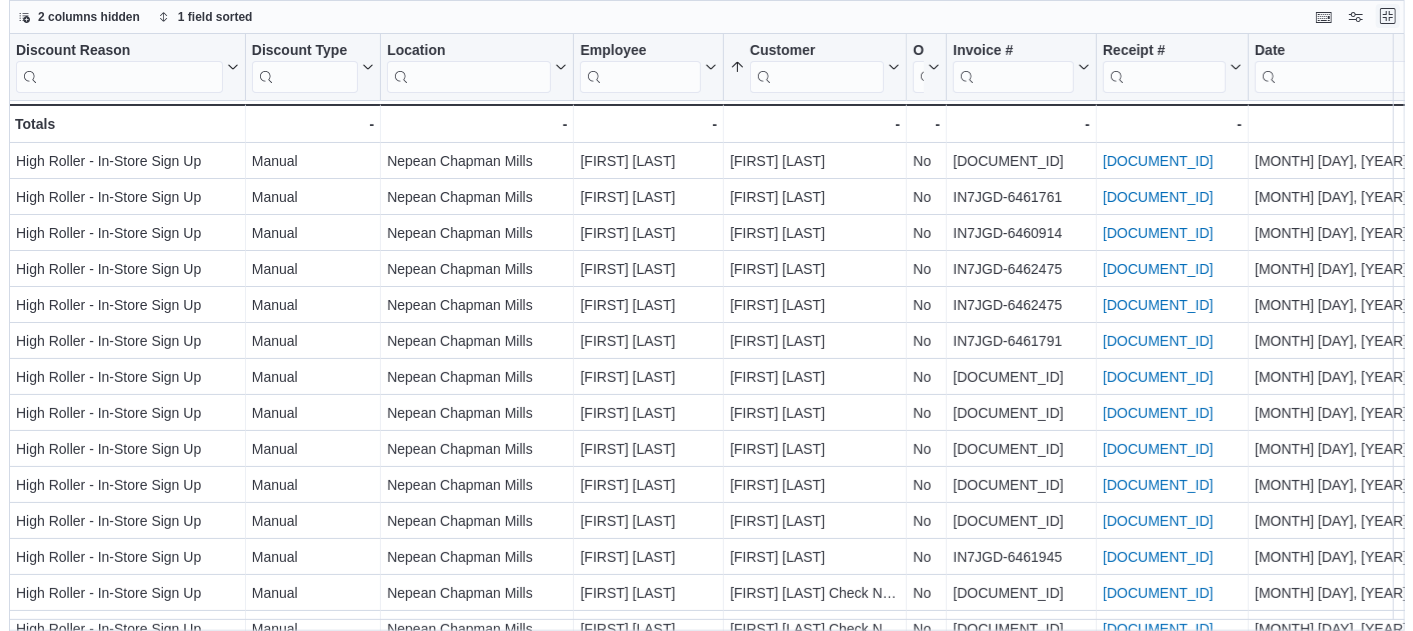 scroll, scrollTop: 0, scrollLeft: 0, axis: both 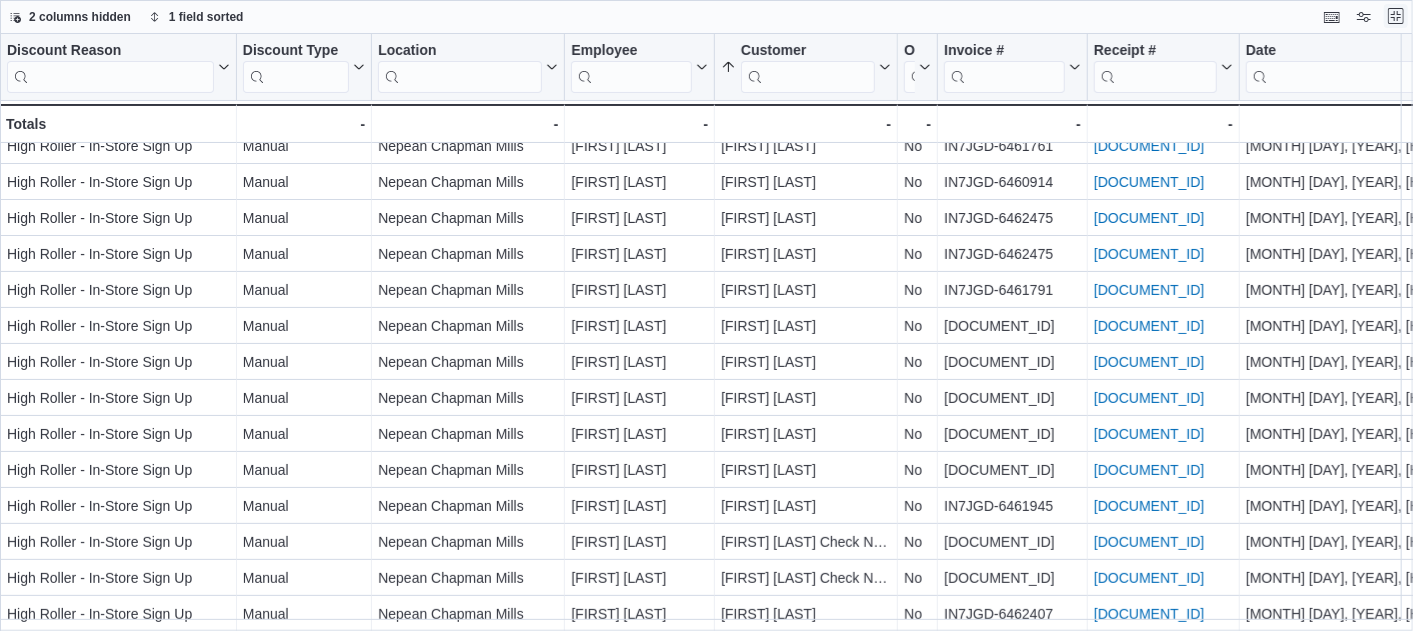 click at bounding box center (1396, 16) 